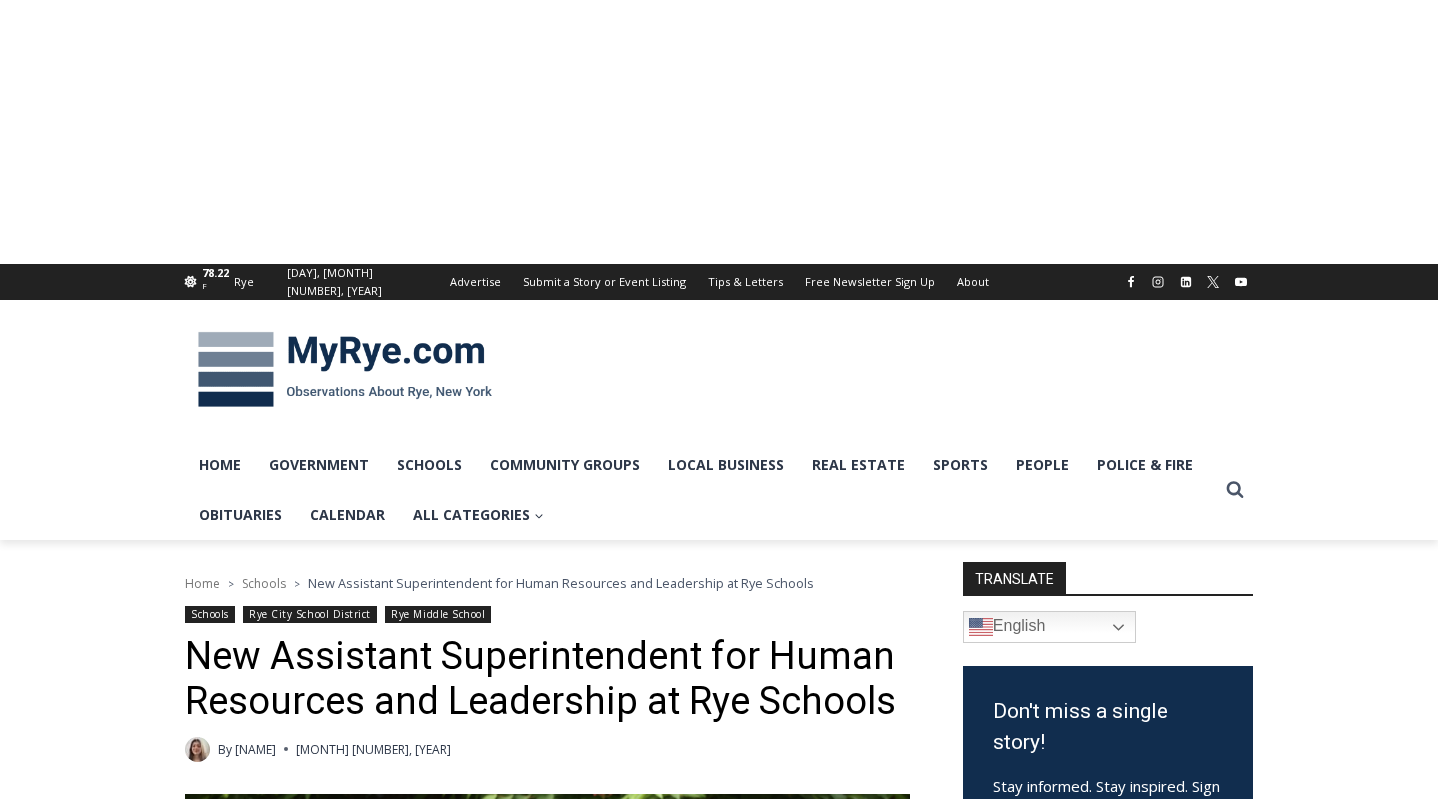 scroll, scrollTop: 0, scrollLeft: 0, axis: both 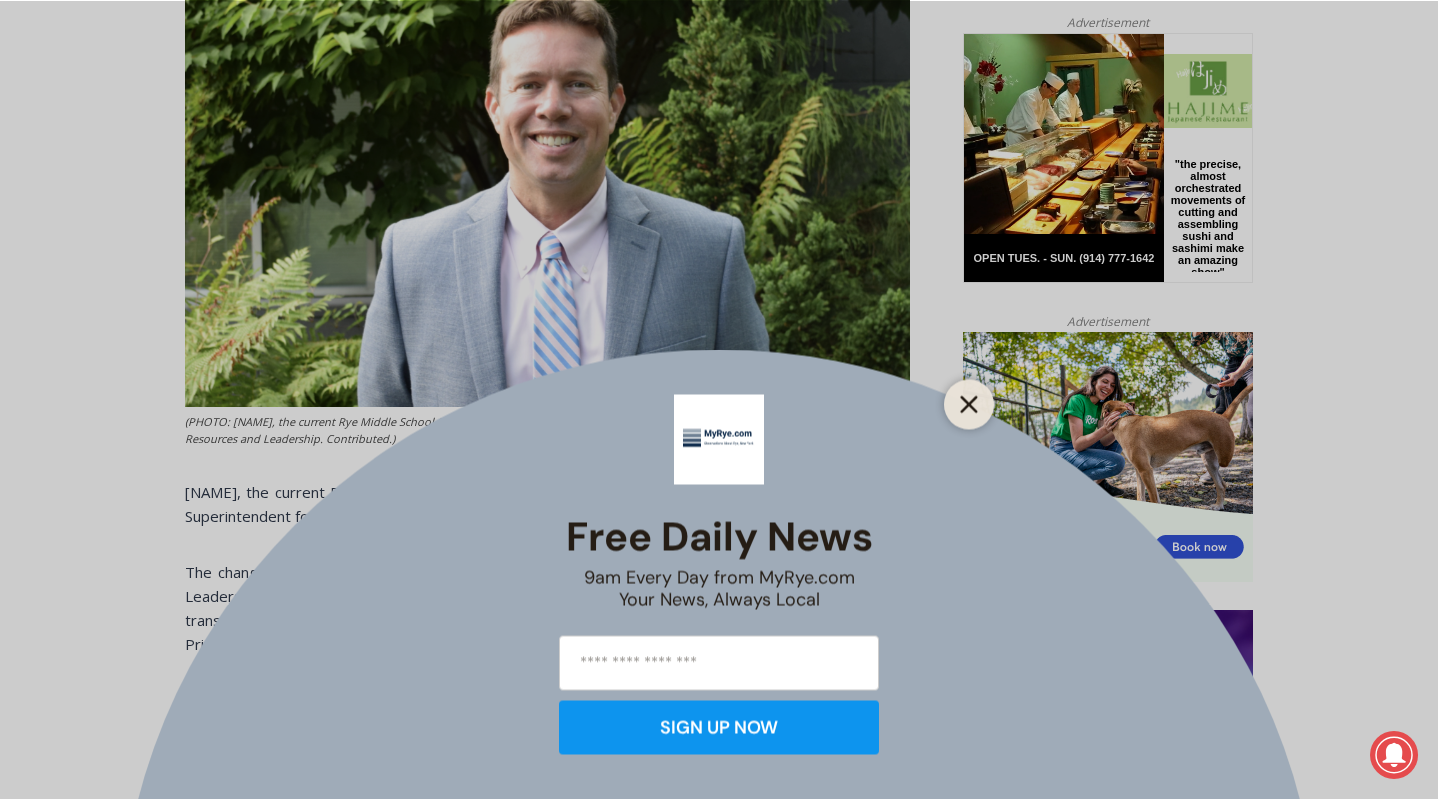 click 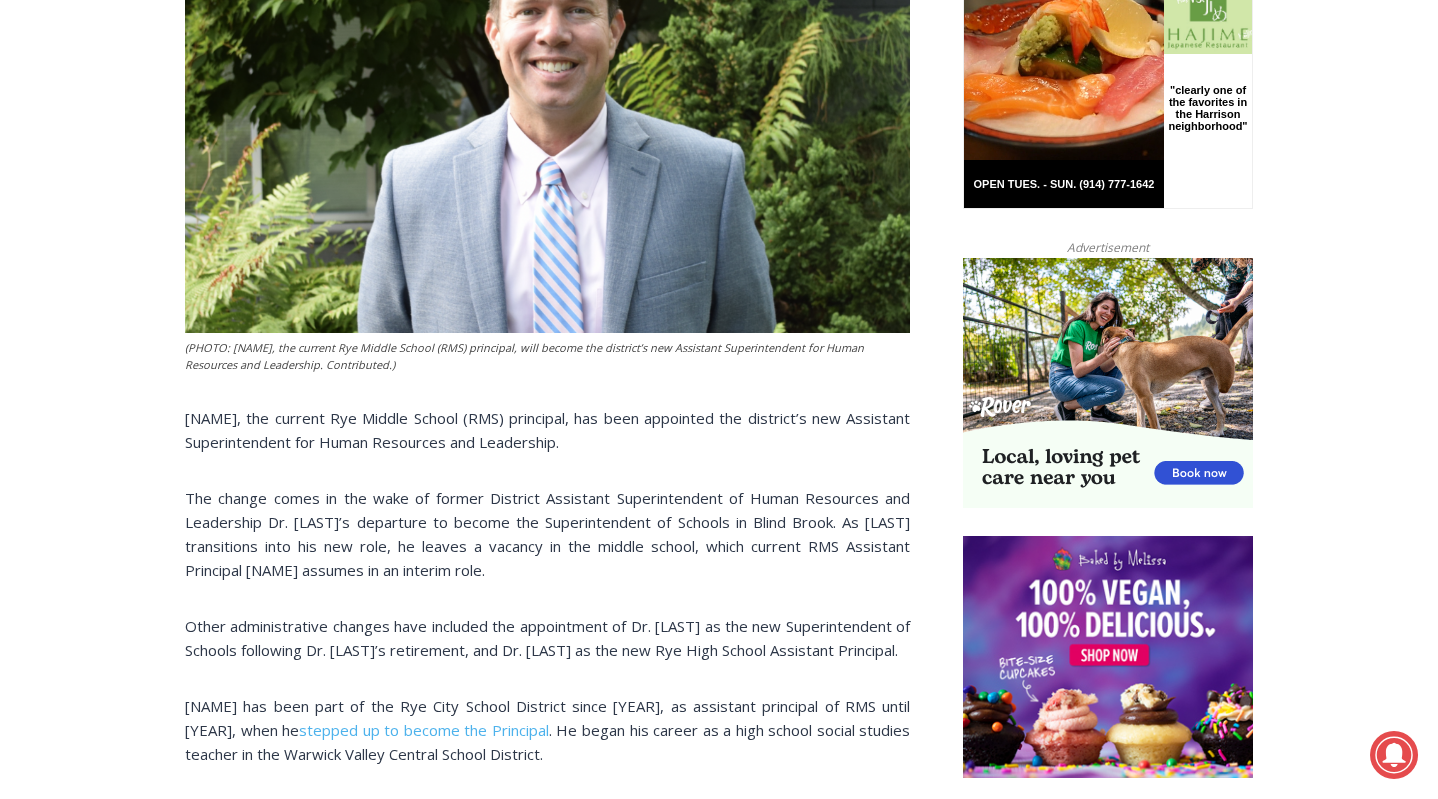 scroll, scrollTop: 1090, scrollLeft: 0, axis: vertical 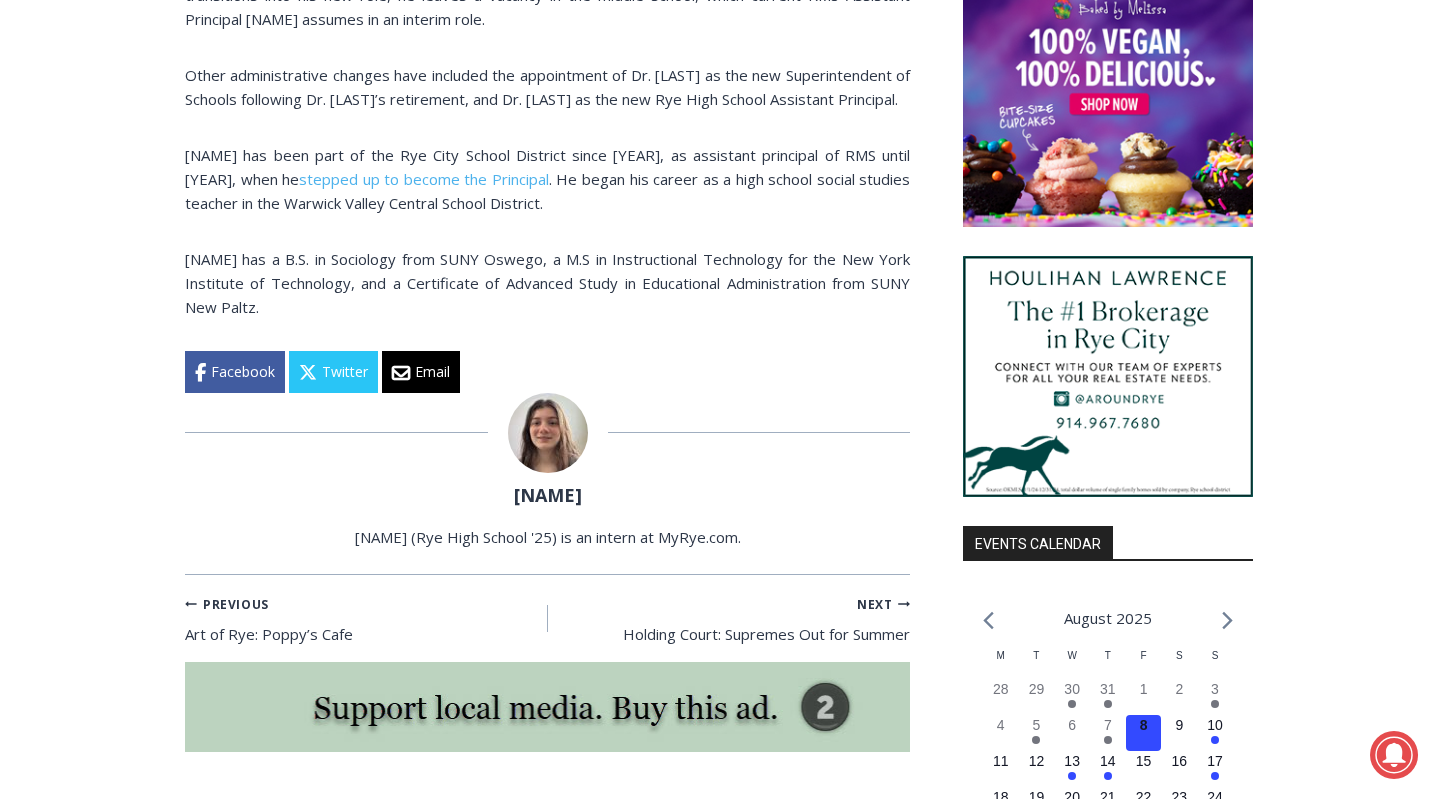 drag, startPoint x: 1254, startPoint y: 281, endPoint x: 1264, endPoint y: 248, distance: 34.48188 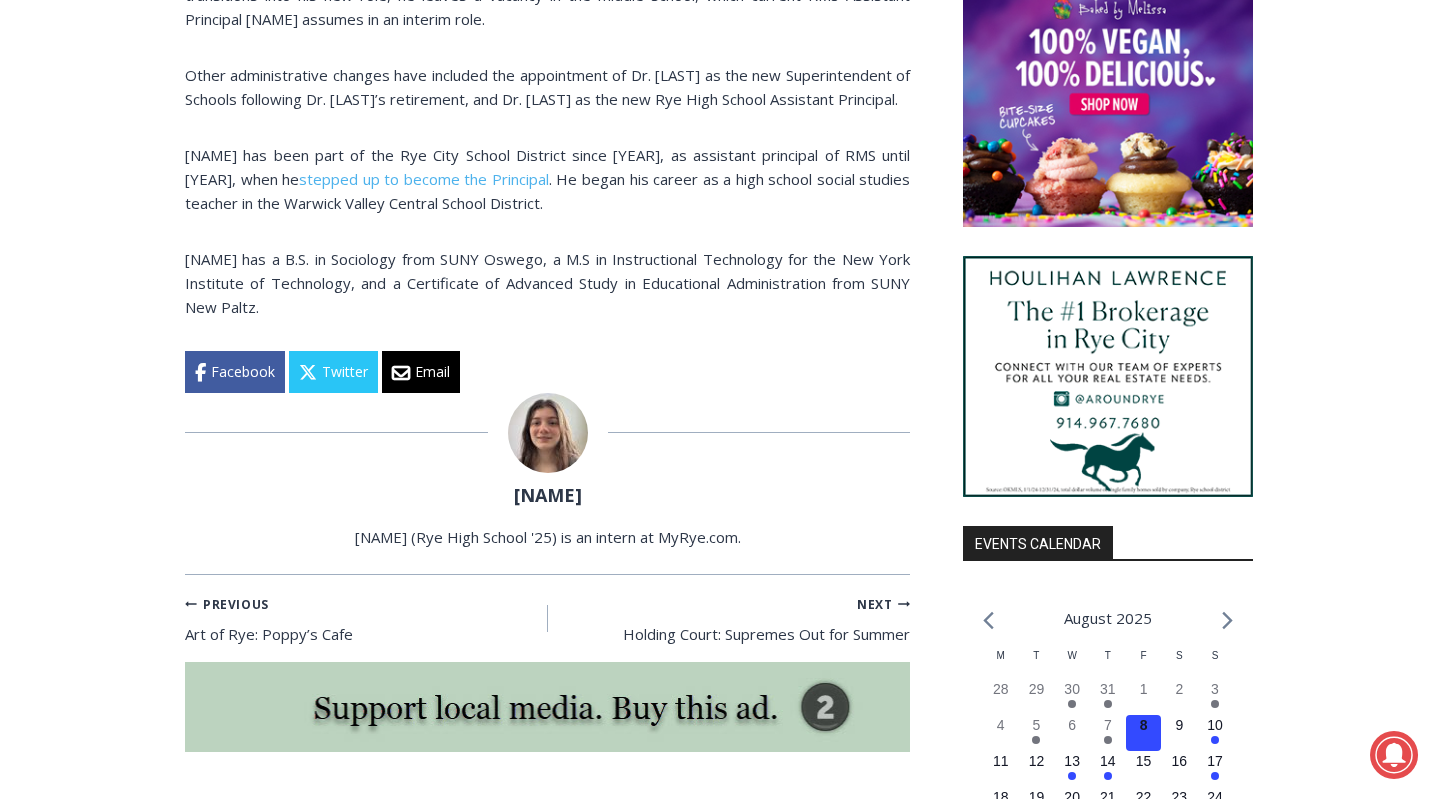 click on "Home   >   Schools   >   New Assistant Superintendent for Human Resources and Leadership at Rye Schools
Schools   Rye City School District   Rye Middle School
New Assistant Superintendent for Human Resources and Leadership at Rye Schools
By Amelie Coghlan
July 14, 2025
(PHOTO: Joseph DiGiovanni, the current Rye Middle School (RMS) principal, will become the district’s new Assistant Superintendent for Human Resources and Leadership. Contributed.)
Joseph DiGiovanni, the current Rye Middle School (RMS) principal, has been appointed the district’s new Assistant Superintendent for Human Resources and Leadership.
Other administrative changes have included the appointment of Dr. Patricia Murray as the new Superintendent of Schools following Dr. Byrne’s retirement, and Dr. Cody Blume as the new Rye High School Assistant Principal.
stepped up to become the Principal" at bounding box center (719, 412) 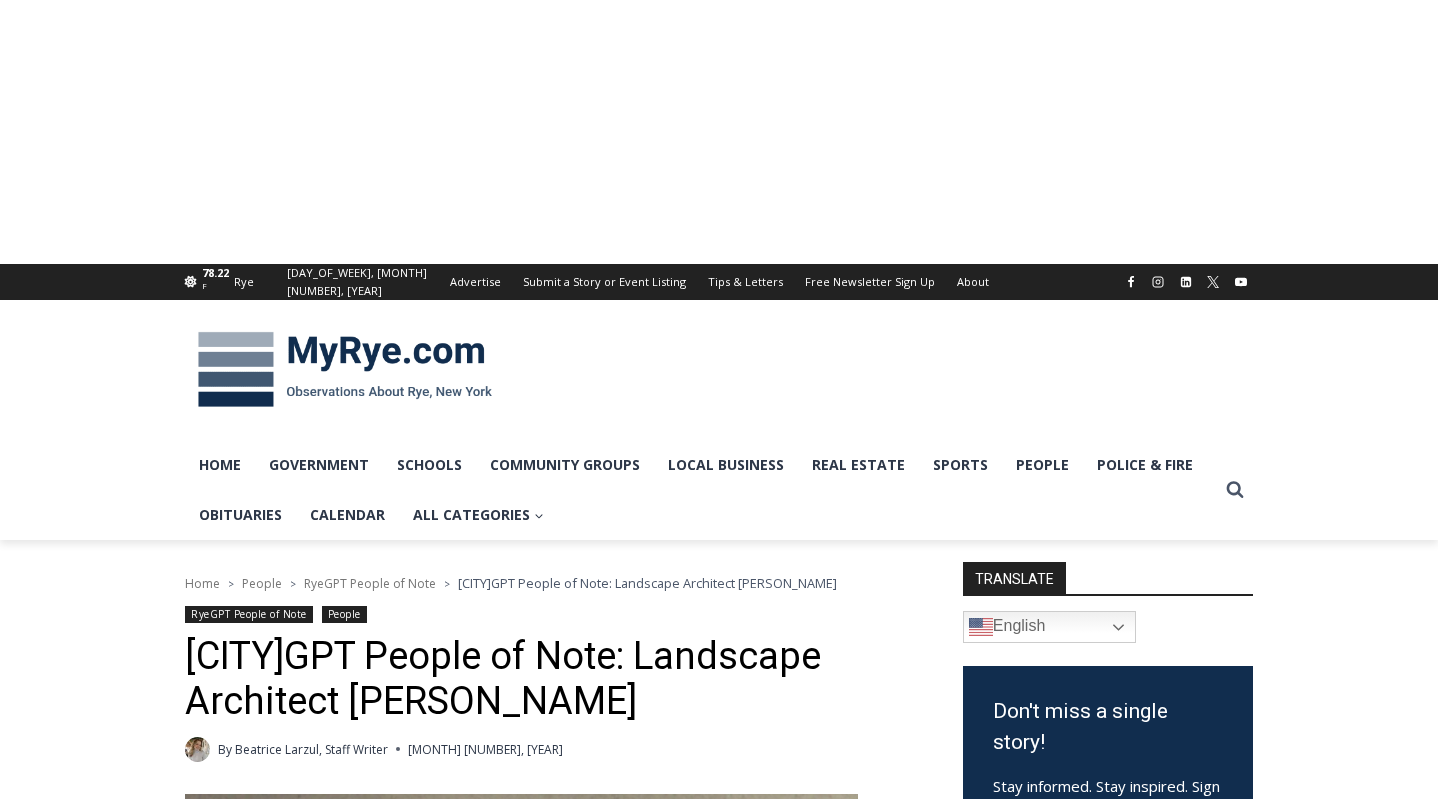 scroll, scrollTop: 0, scrollLeft: 0, axis: both 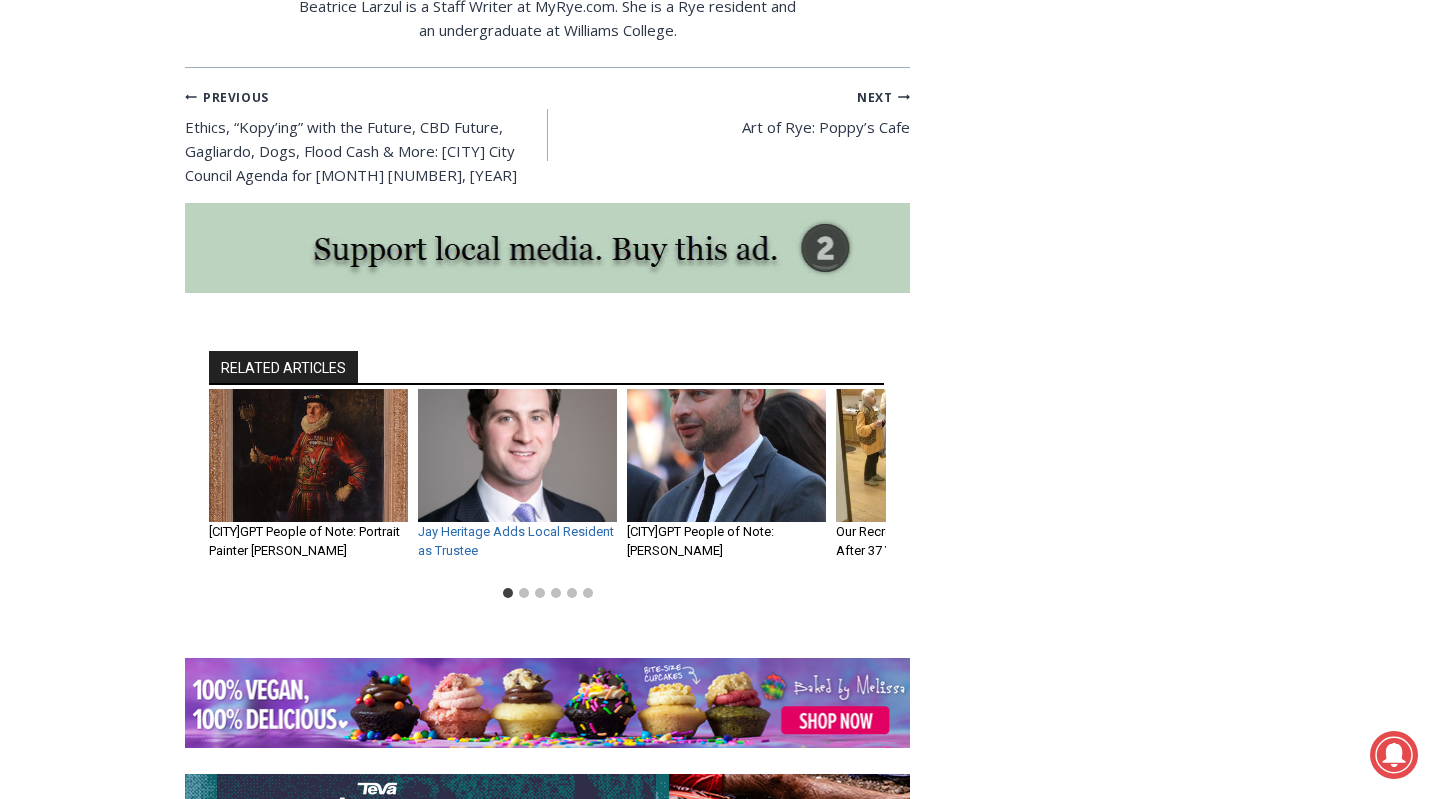 click on "Jay Heritage Adds Local Resident as Trustee" at bounding box center (516, 541) 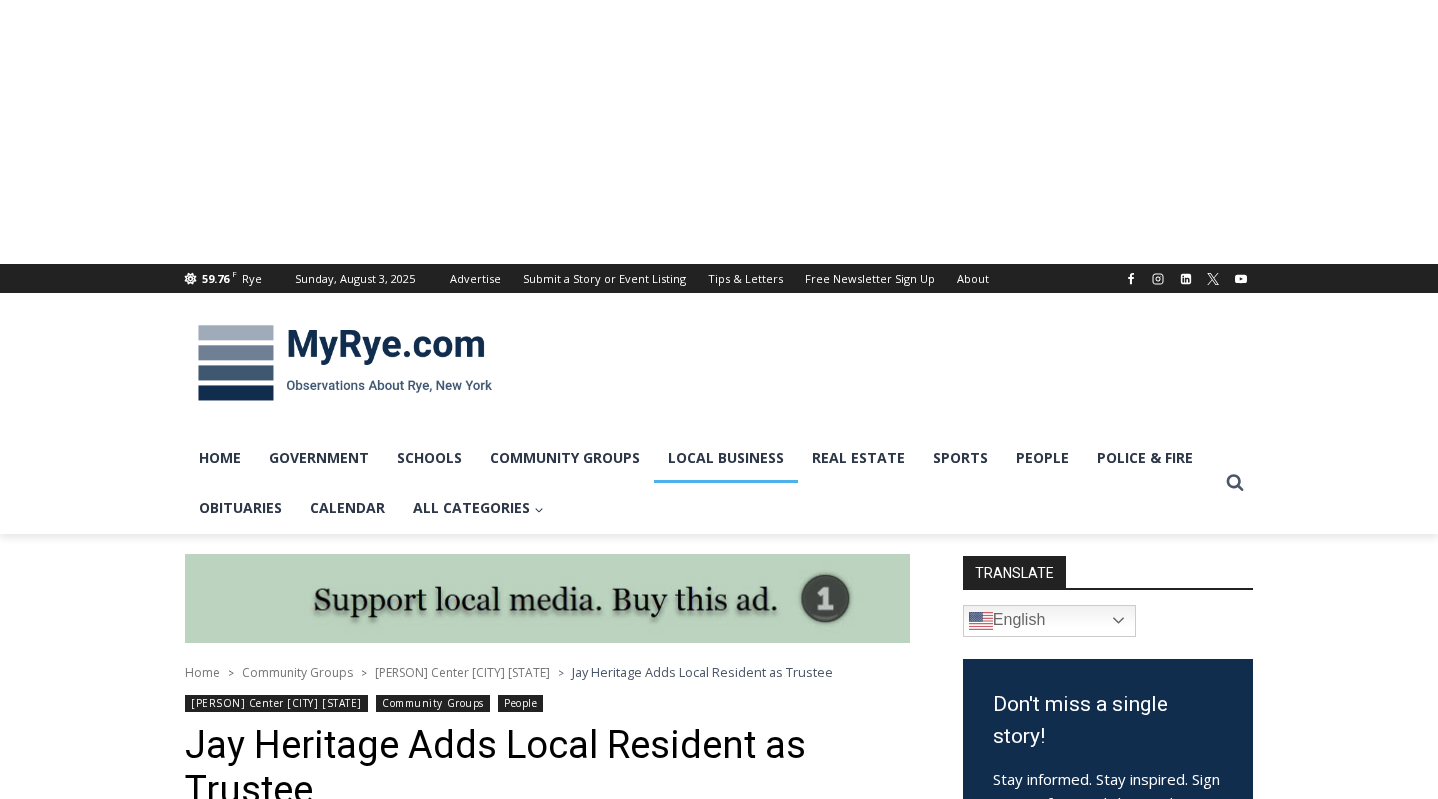 scroll, scrollTop: 0, scrollLeft: 0, axis: both 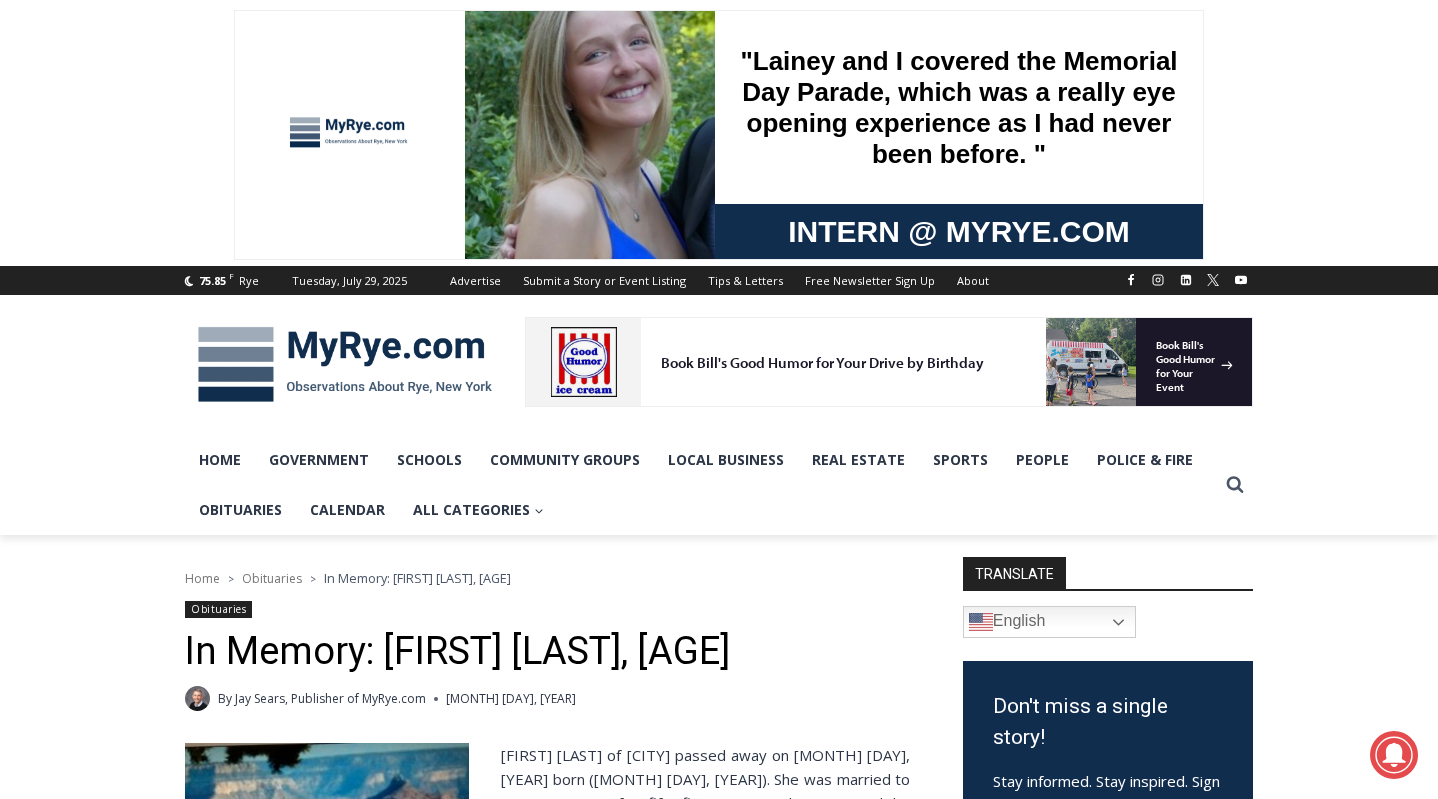 click on "Obituaries" at bounding box center (272, 578) 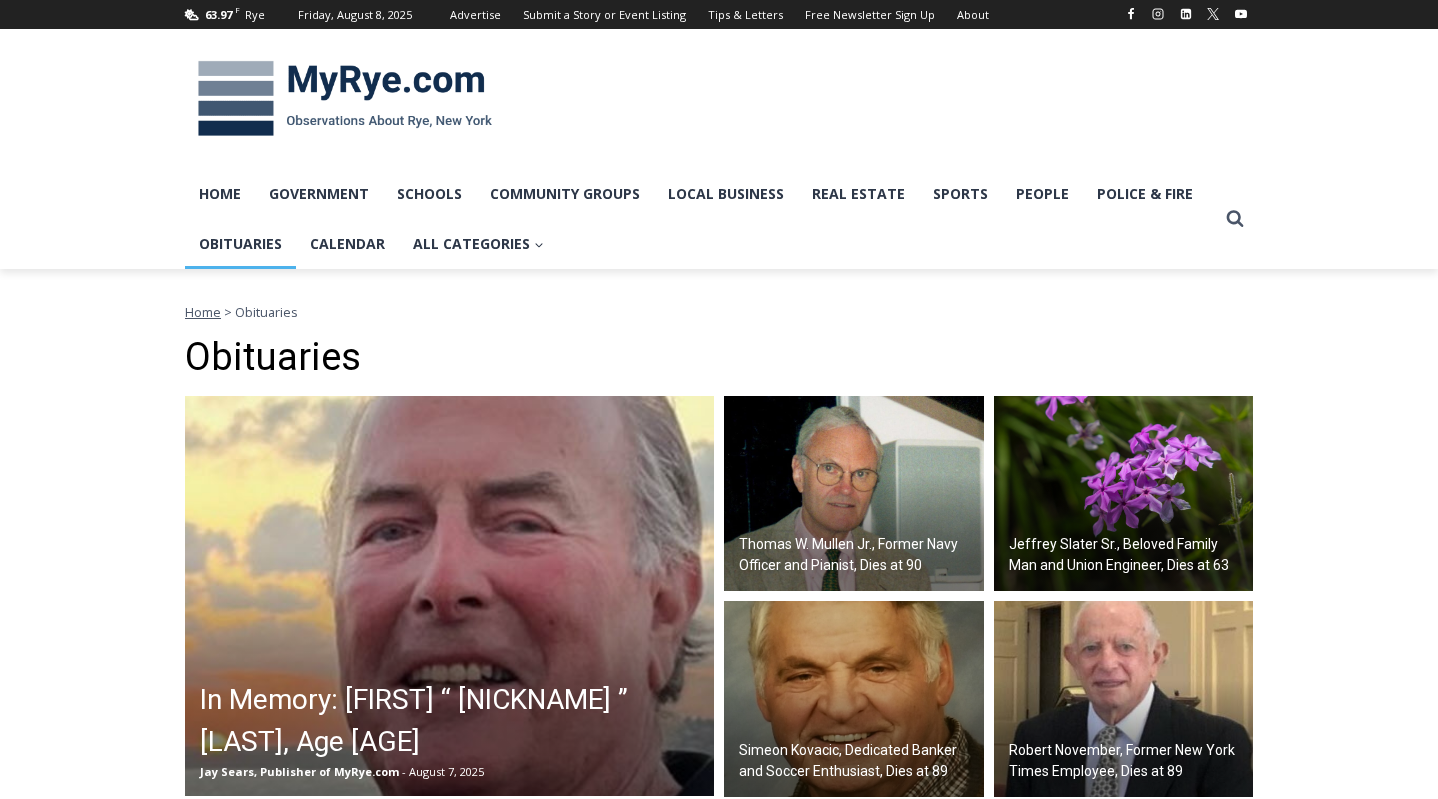 scroll, scrollTop: 0, scrollLeft: 0, axis: both 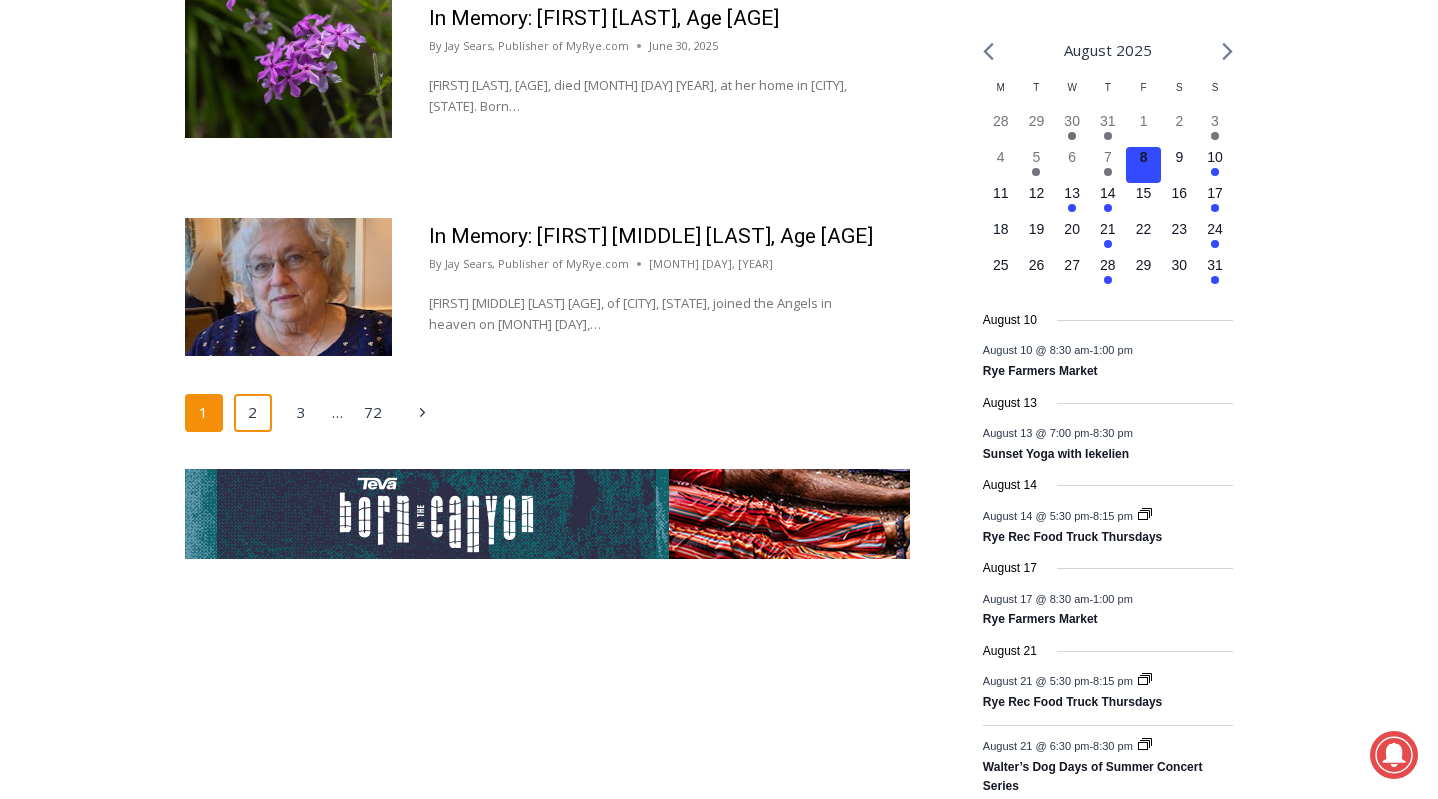 click on "2" at bounding box center [253, 413] 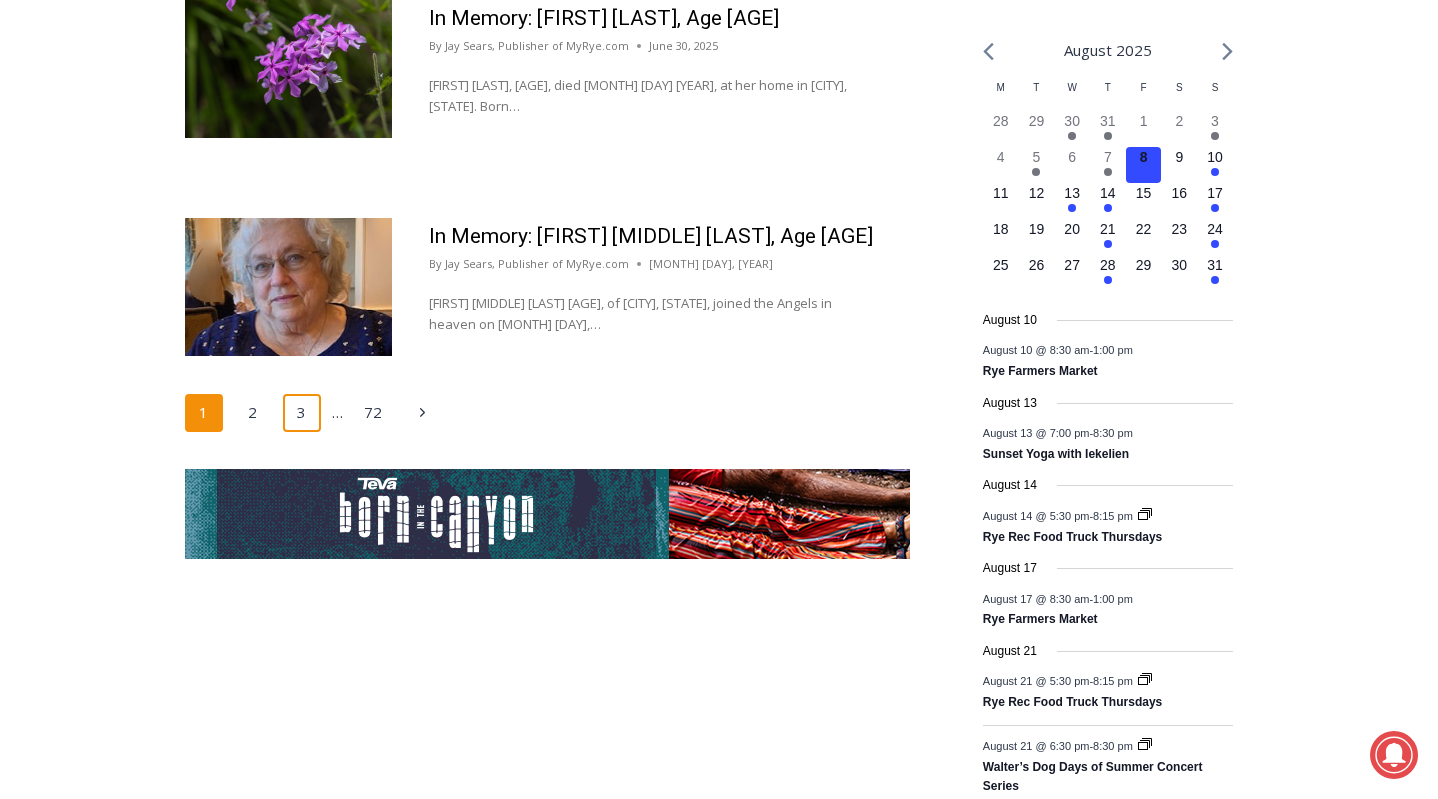 click on "3" at bounding box center [302, 413] 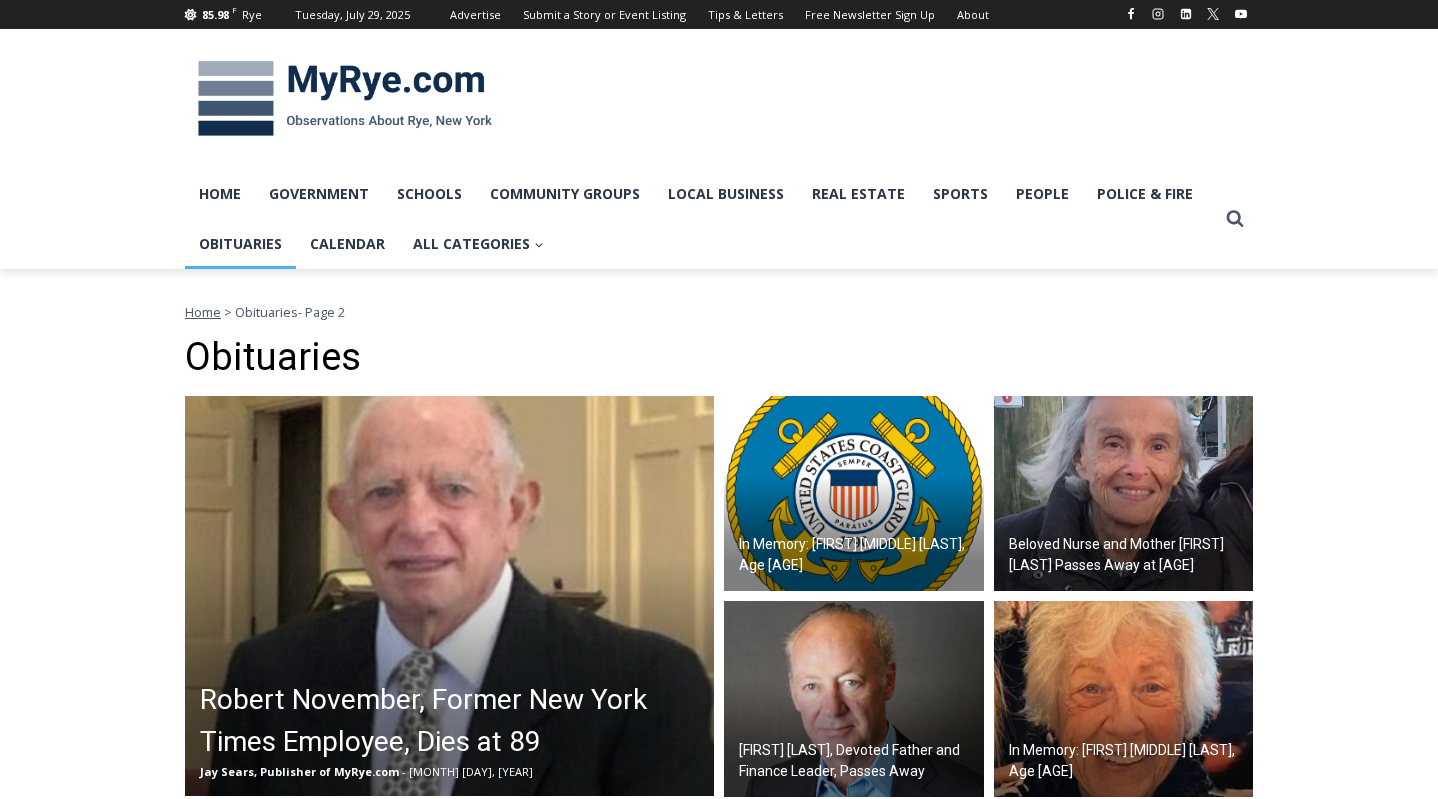 scroll, scrollTop: 0, scrollLeft: 0, axis: both 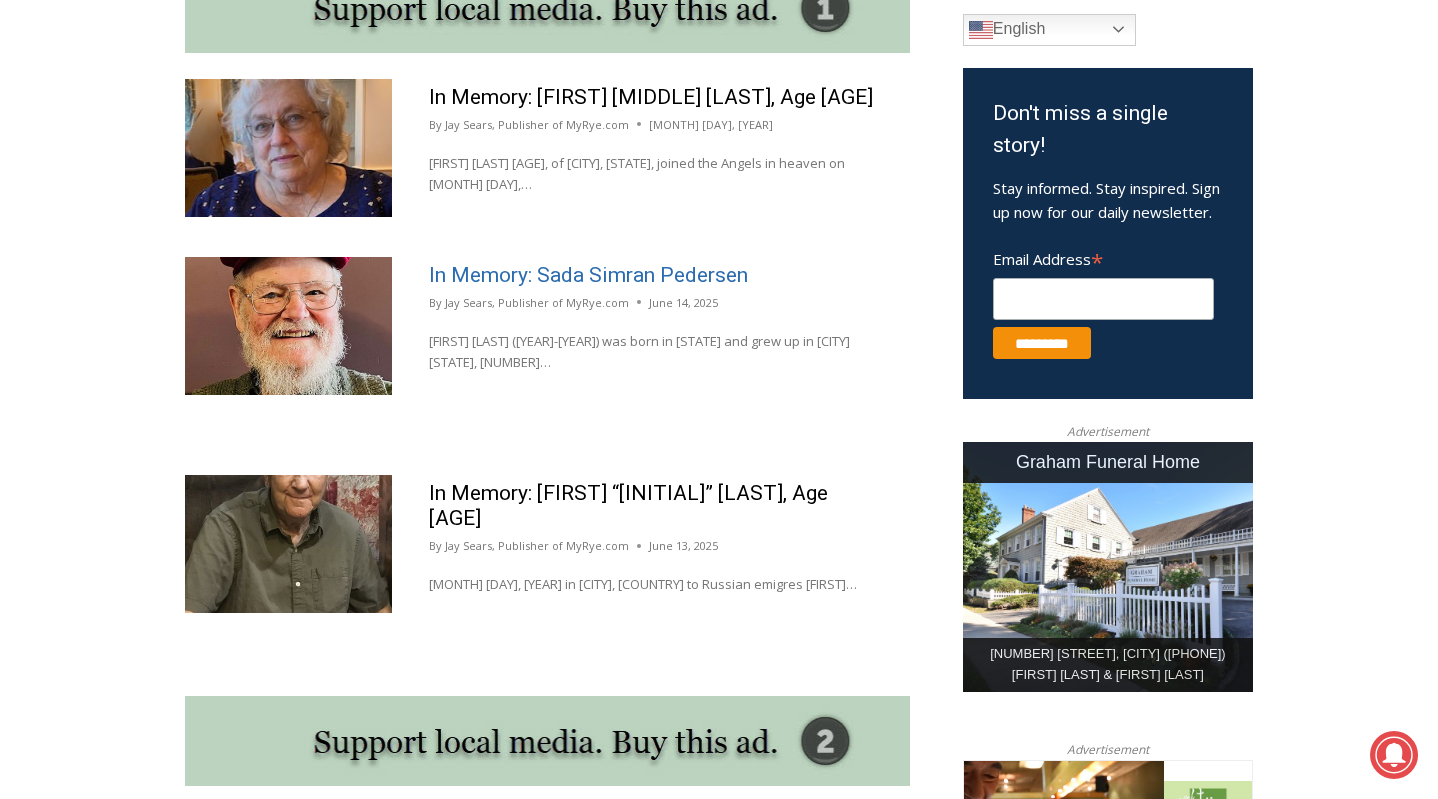 click on "In Memory: Sada Simran Pedersen" at bounding box center (588, 275) 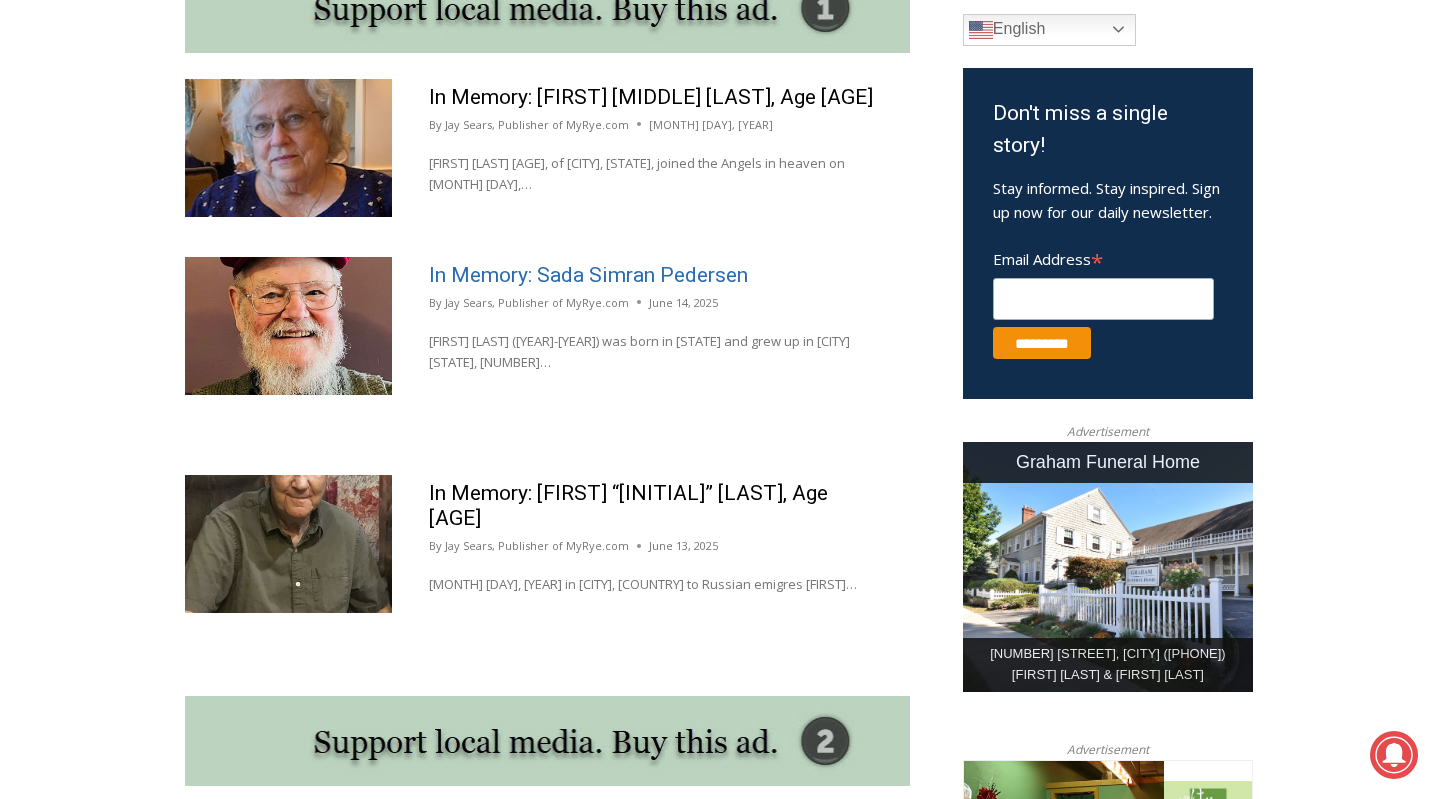 scroll, scrollTop: 0, scrollLeft: 0, axis: both 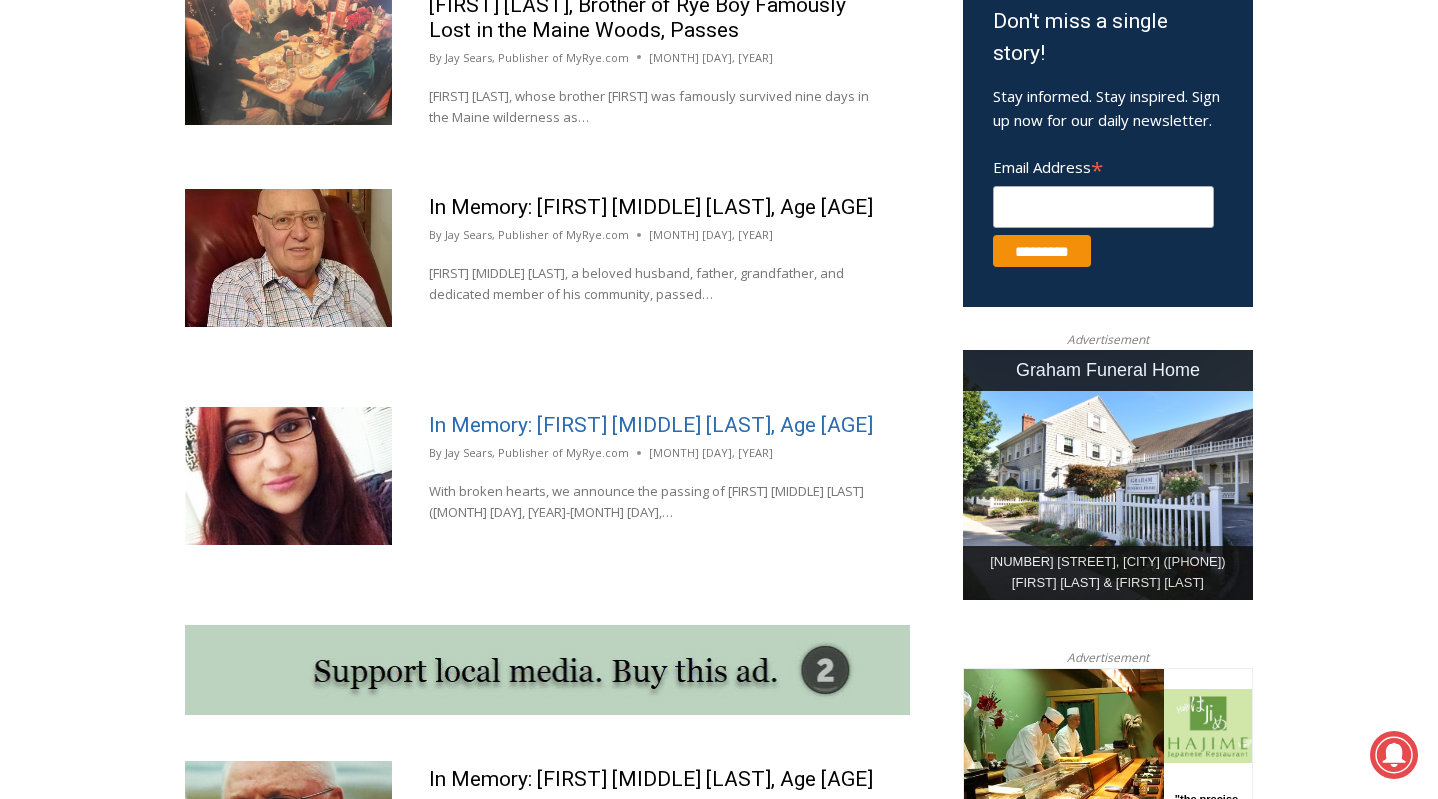 click on "In Memory: [FIRST] [MIDDLE] [LAST], Age [AGE]" at bounding box center (651, 425) 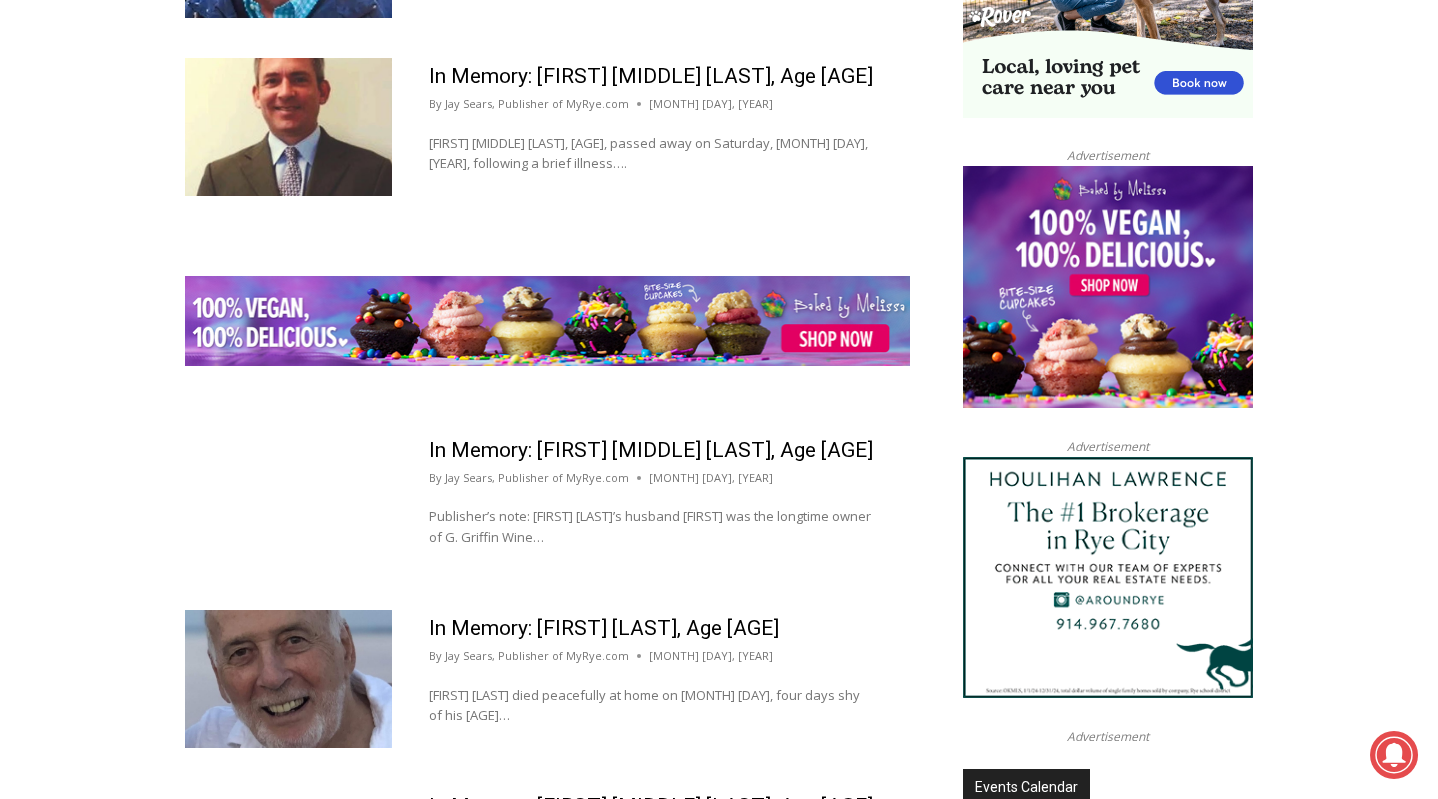 scroll, scrollTop: 2338, scrollLeft: 0, axis: vertical 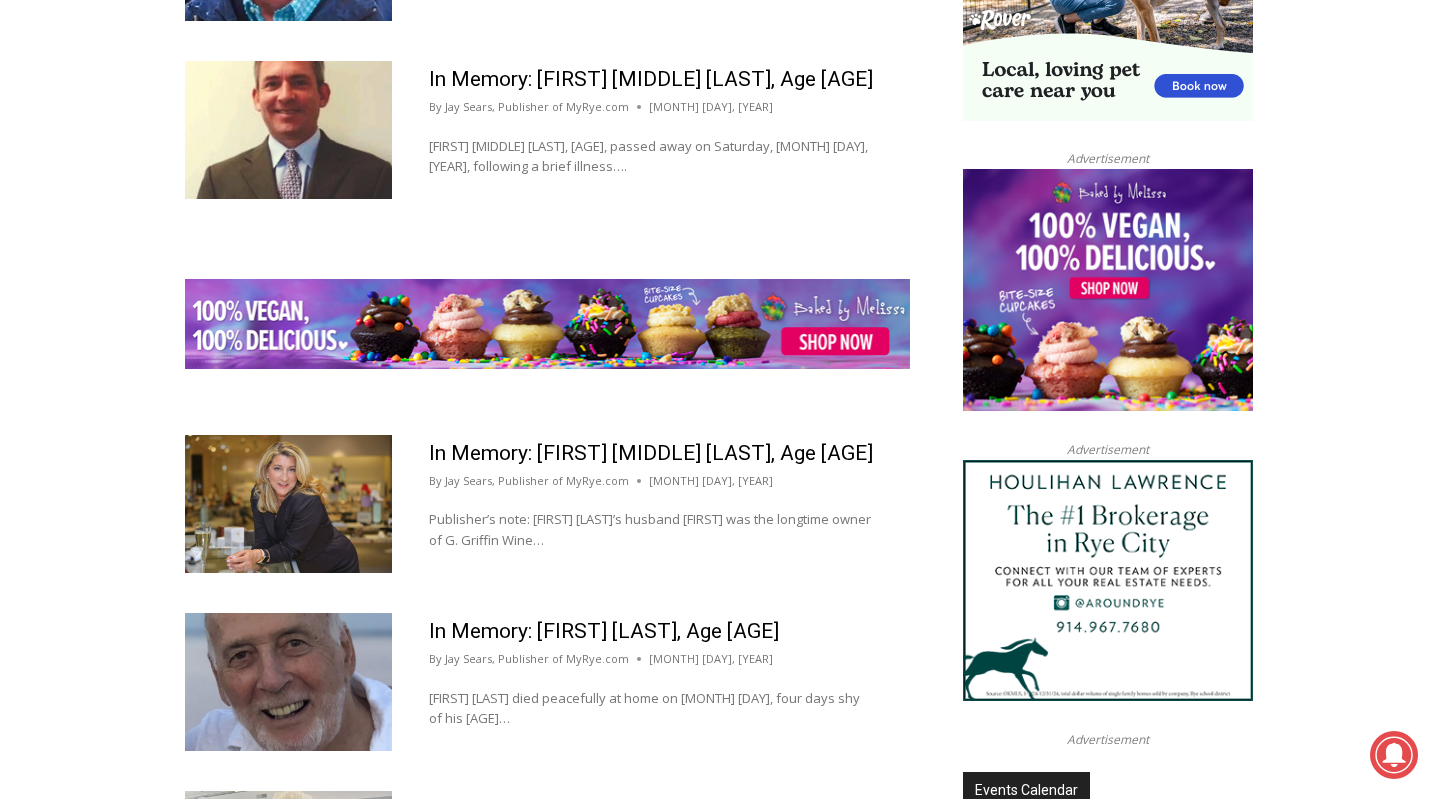 click on "[FIRST] [LAST], Brother of Rye Boy Famously Lost in the Maine Woods, Passes
By Jay Sears, Publisher of MyRye.com
[MONTH] [DAY], [YEAR] [MONTH] [DAY], [YEAR]
[FIRST] [LAST], whose brother [FIRST] was famously survived nine days in the Maine wilderness as…
[FIRST] [LAST], Brother of Rye Boy Famously Lost in the Maine Woods, Passes
In Memory: [FIRST] [MIDDLE] [LAST], Age [AGE]
By Jay Sears, Publisher of MyRye.com
[MONTH] [DAY], [YEAR] [MONTH] [DAY], [YEAR]
[FIRST] [MIDDLE] [LAST], a beloved husband, father, grandfather, and dedicated member of his community, passed…
In Memory: [FIRST] [MIDDLE] [LAST], Age [AGE]
In Memory: [FIRST] [MIDDLE] [LAST], Age [AGE]
By Jay Sears, Publisher of MyRye.com
[MONTH] [DAY], [YEAR] [MONTH] [DAY], [YEAR]" at bounding box center (547, 19) 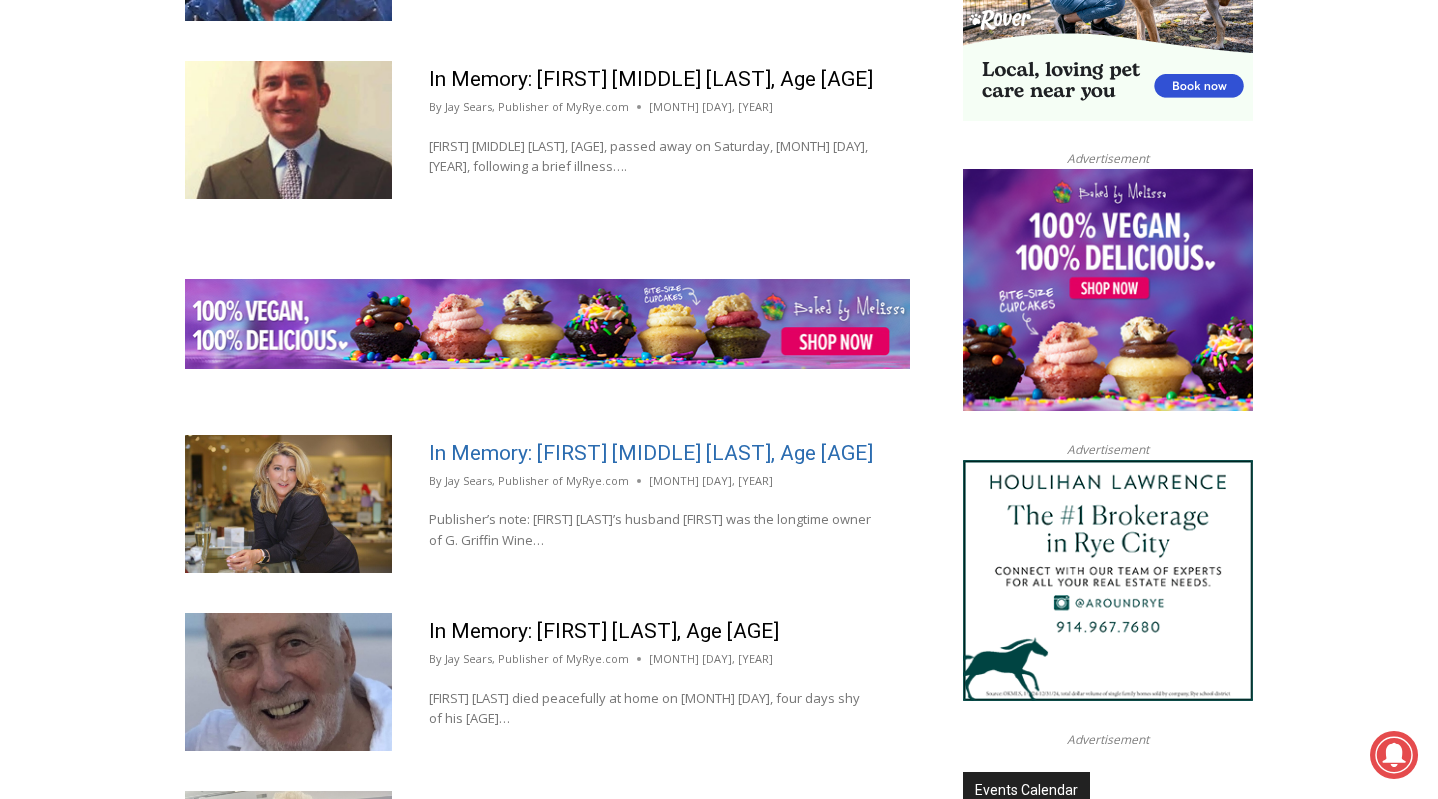 click on "In Memory: [FIRST] [MIDDLE] [LAST], Age [AGE]" at bounding box center (651, 453) 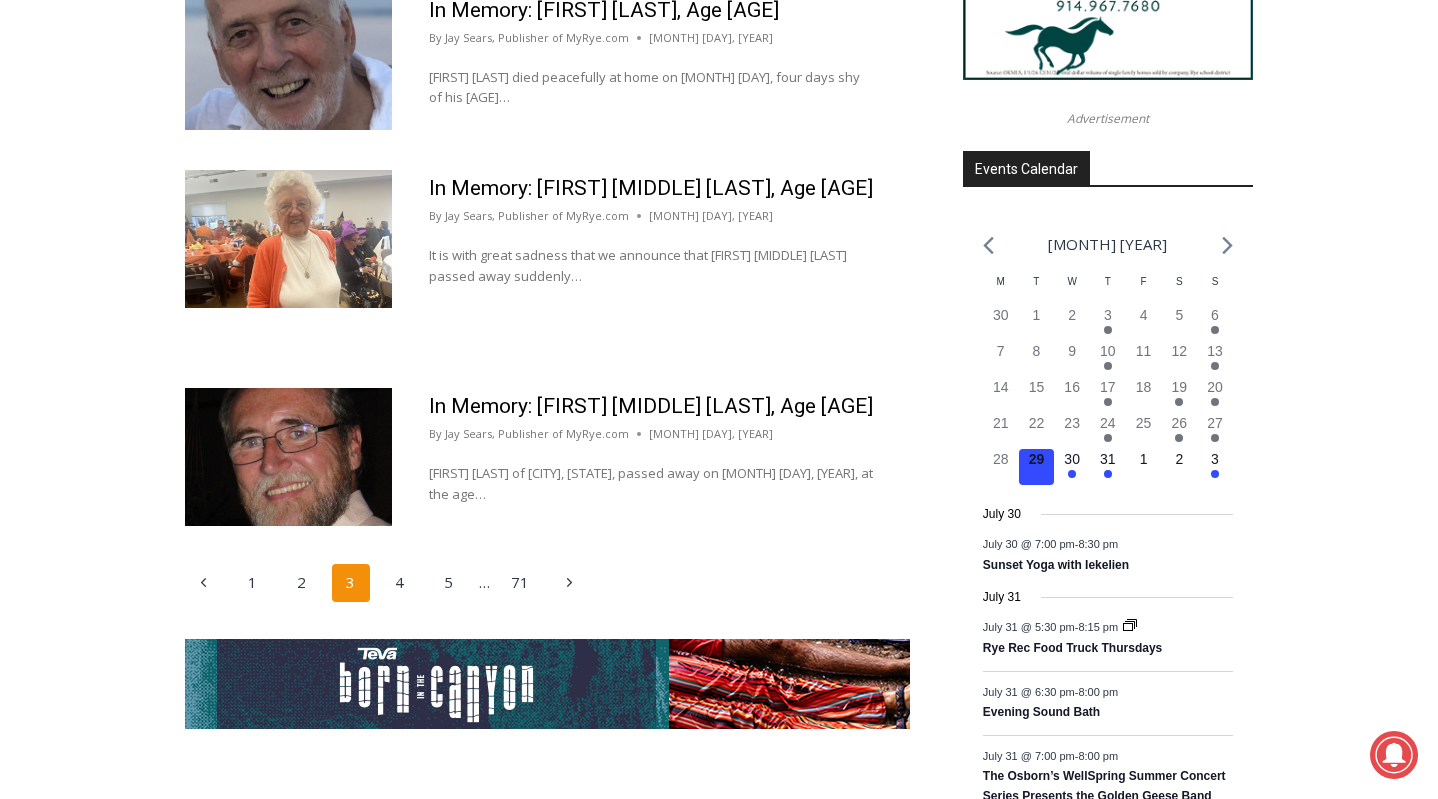 scroll, scrollTop: 2976, scrollLeft: 0, axis: vertical 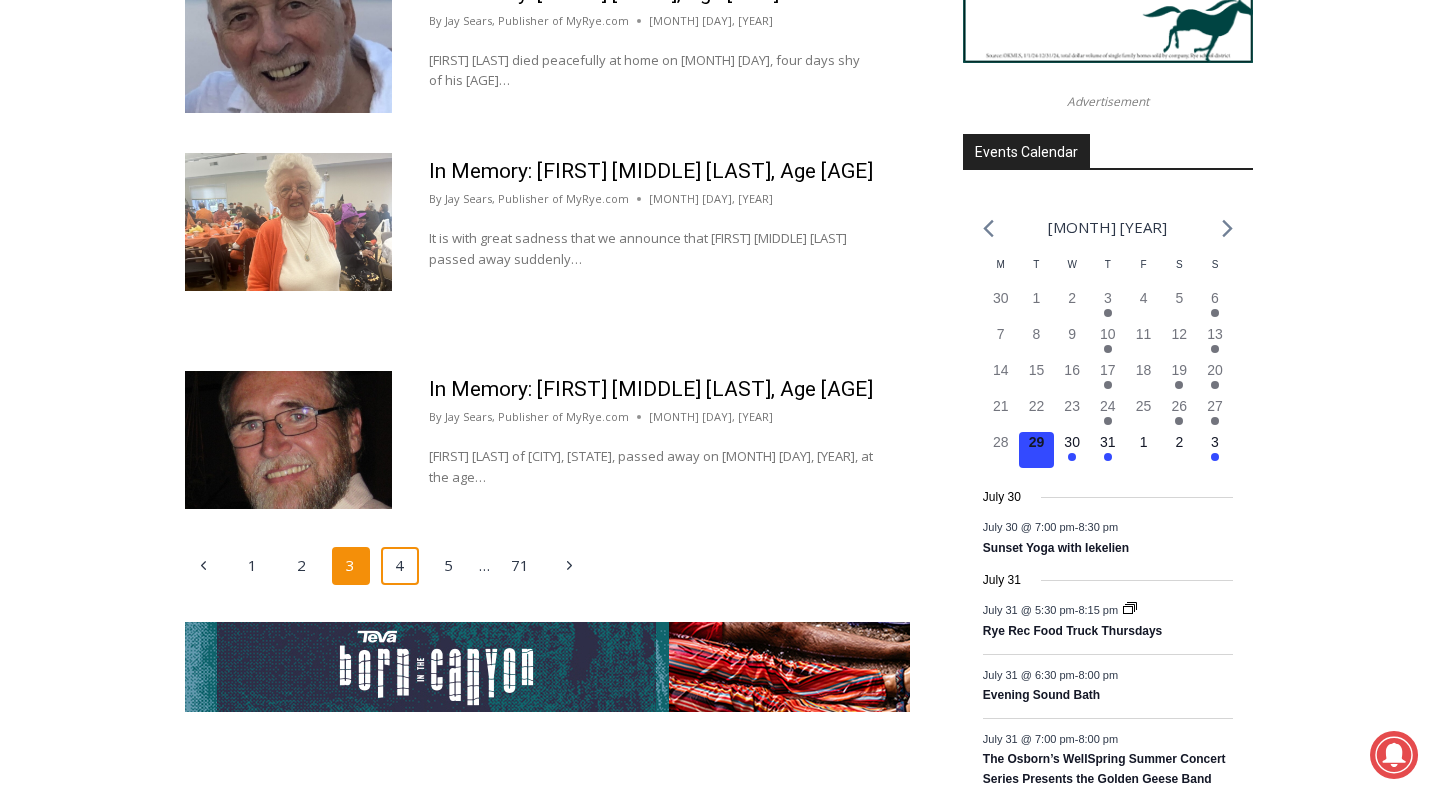 click on "4" at bounding box center [400, 566] 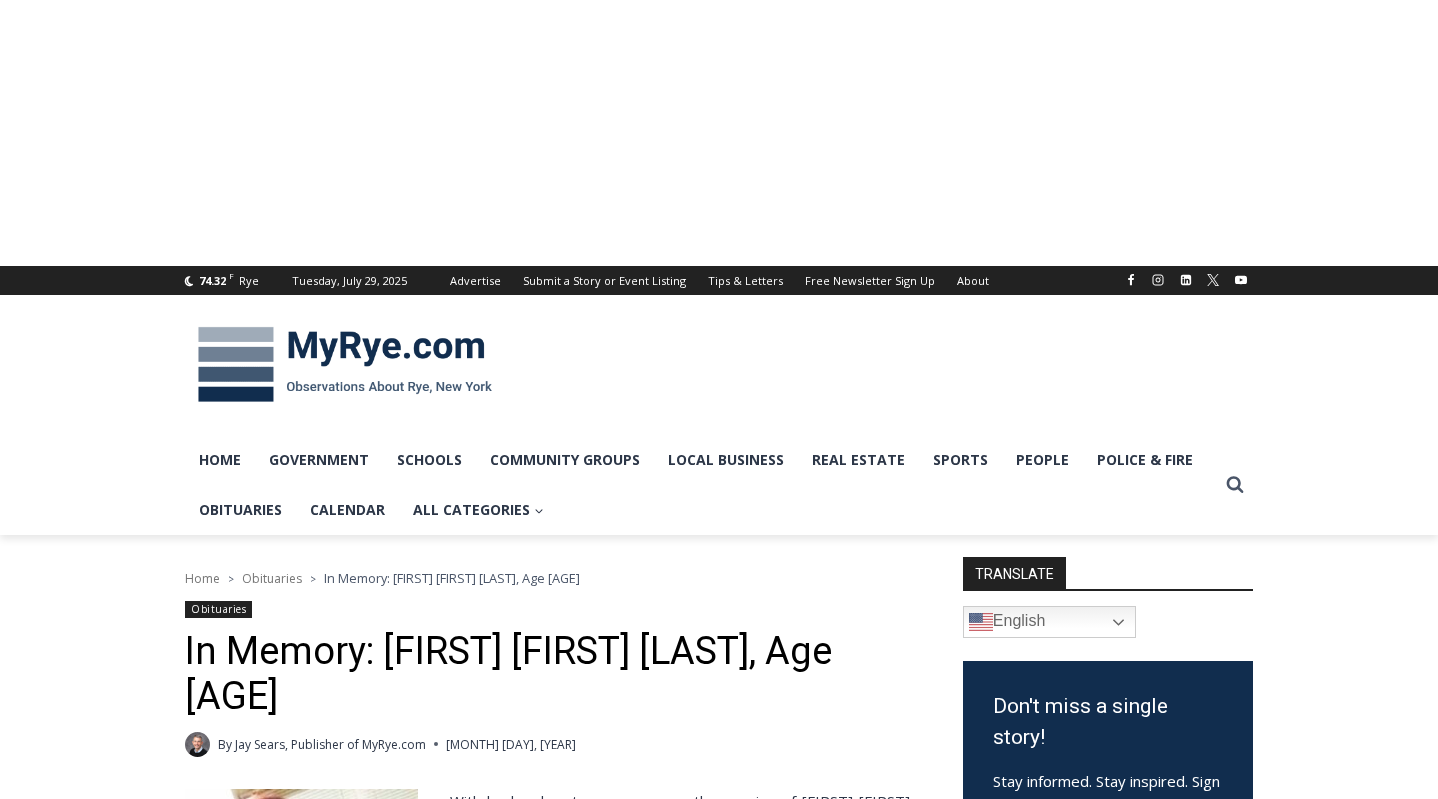 scroll, scrollTop: 0, scrollLeft: 0, axis: both 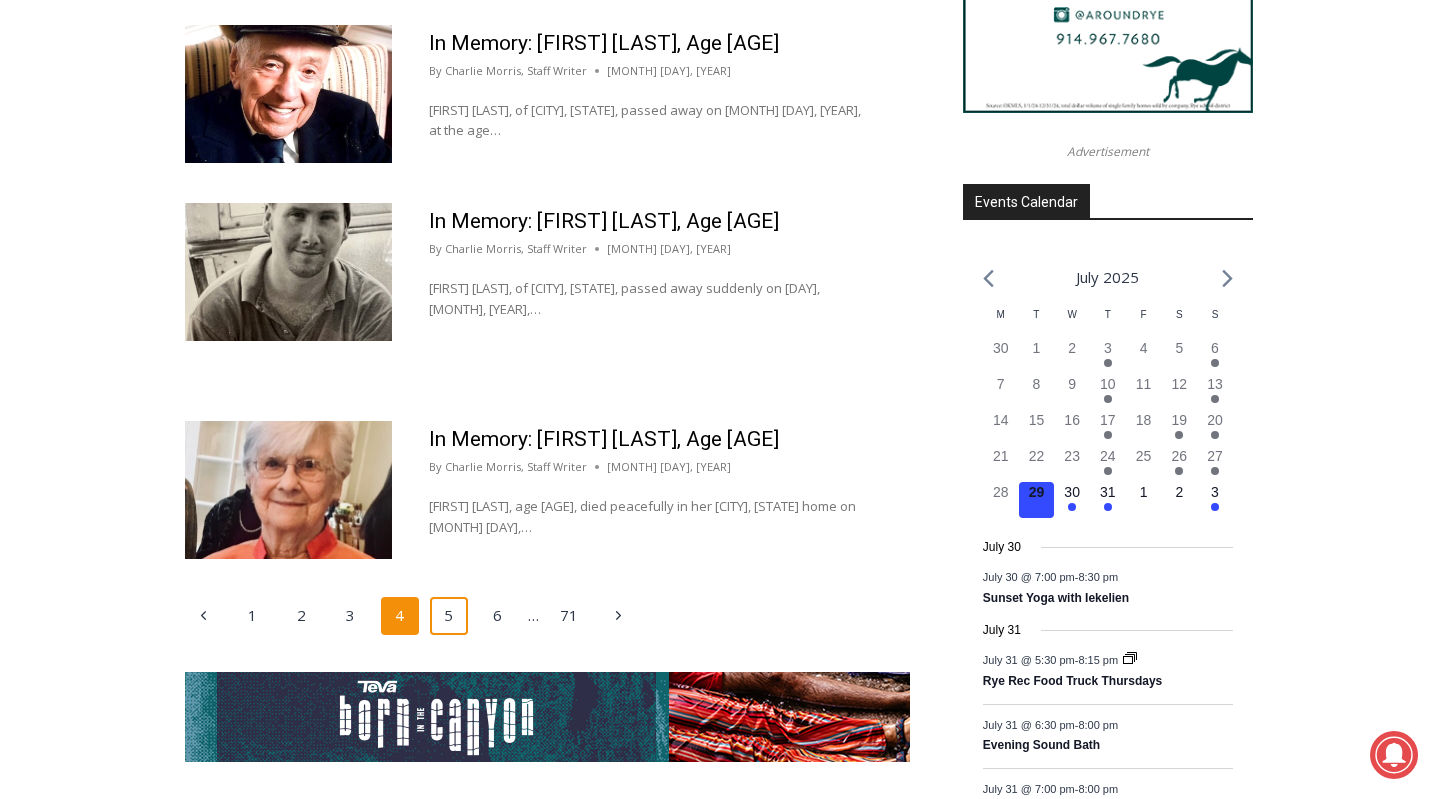 click on "5" at bounding box center [449, 616] 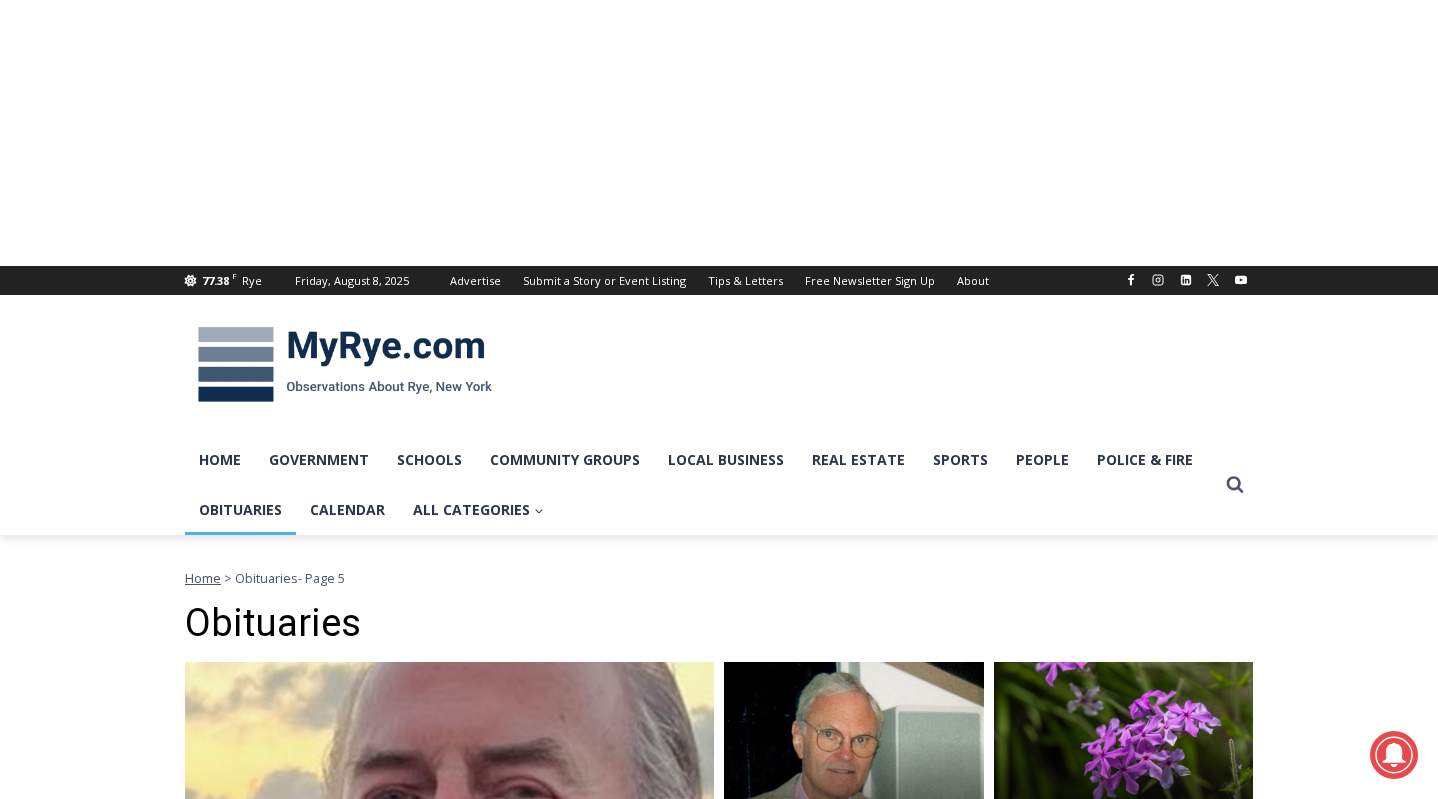 scroll, scrollTop: 0, scrollLeft: 0, axis: both 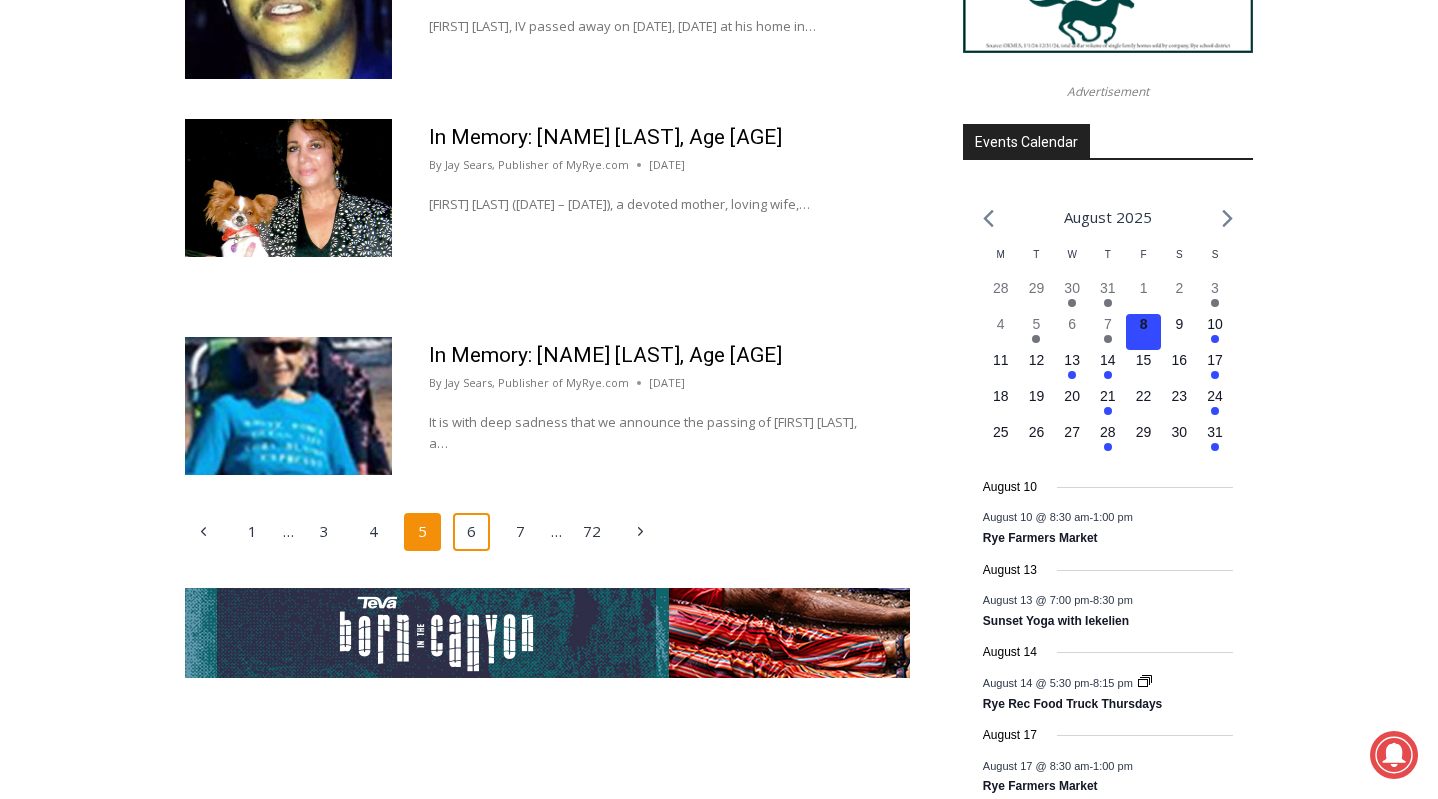 click on "6" at bounding box center (472, 532) 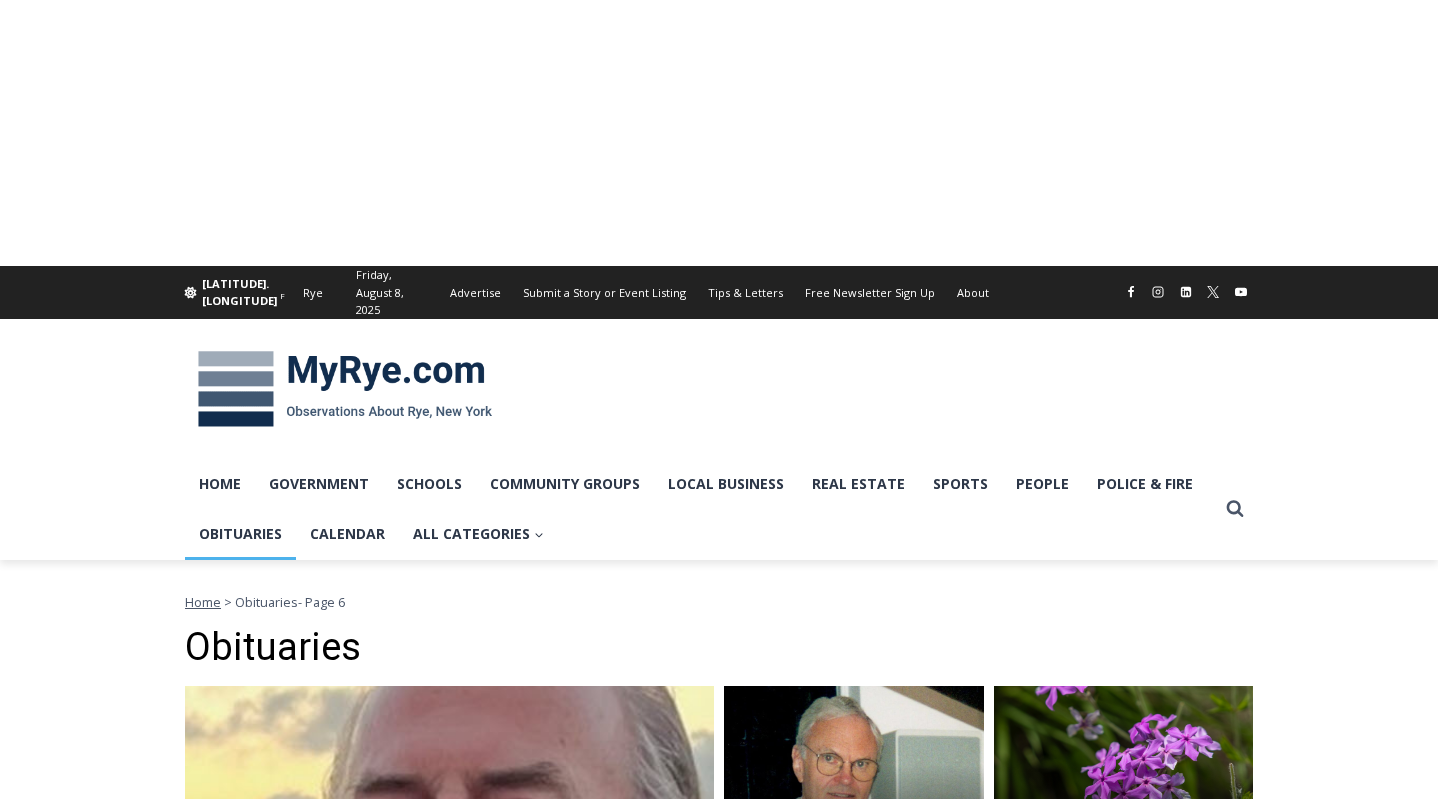 scroll, scrollTop: 0, scrollLeft: 0, axis: both 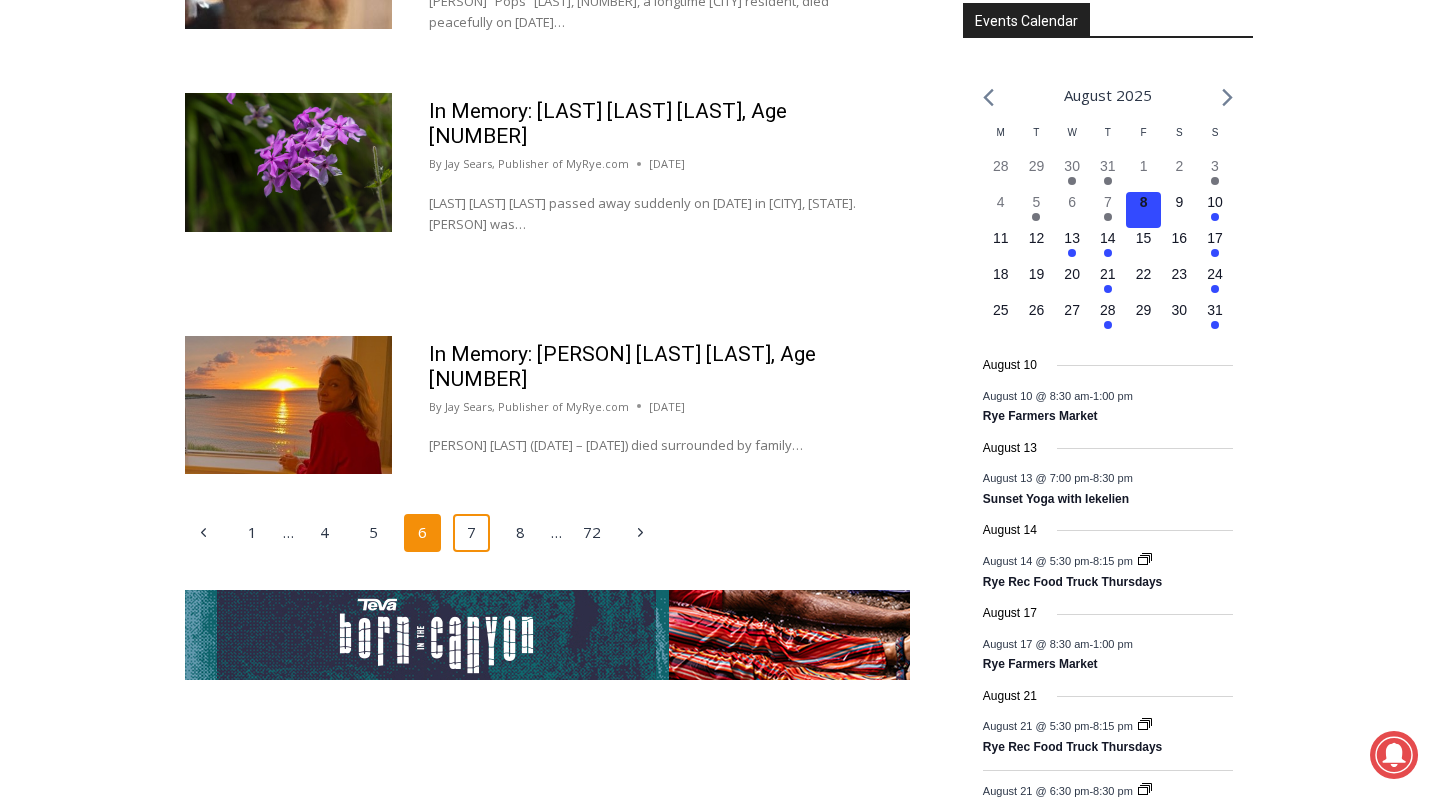click on "7" at bounding box center (472, 533) 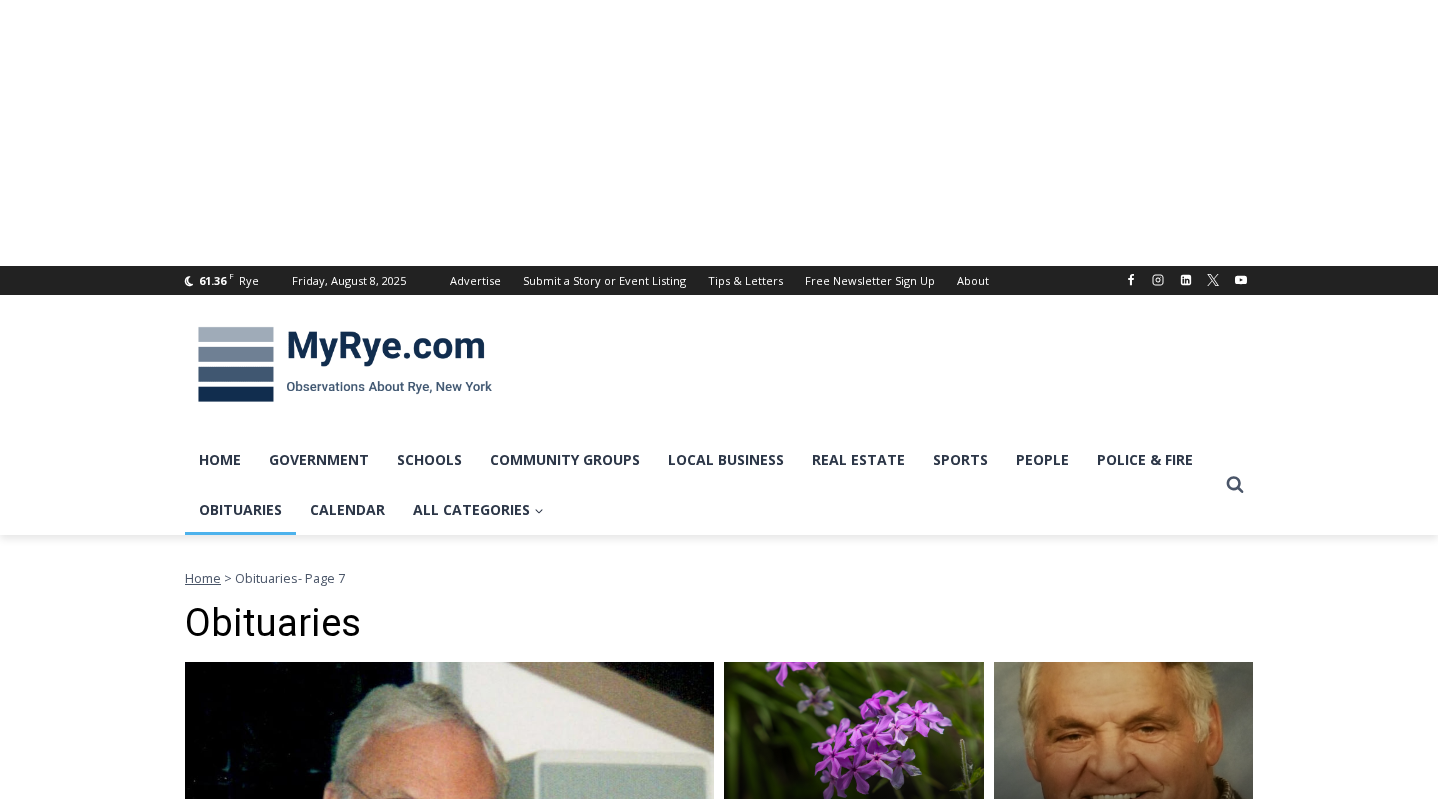 scroll, scrollTop: 0, scrollLeft: 0, axis: both 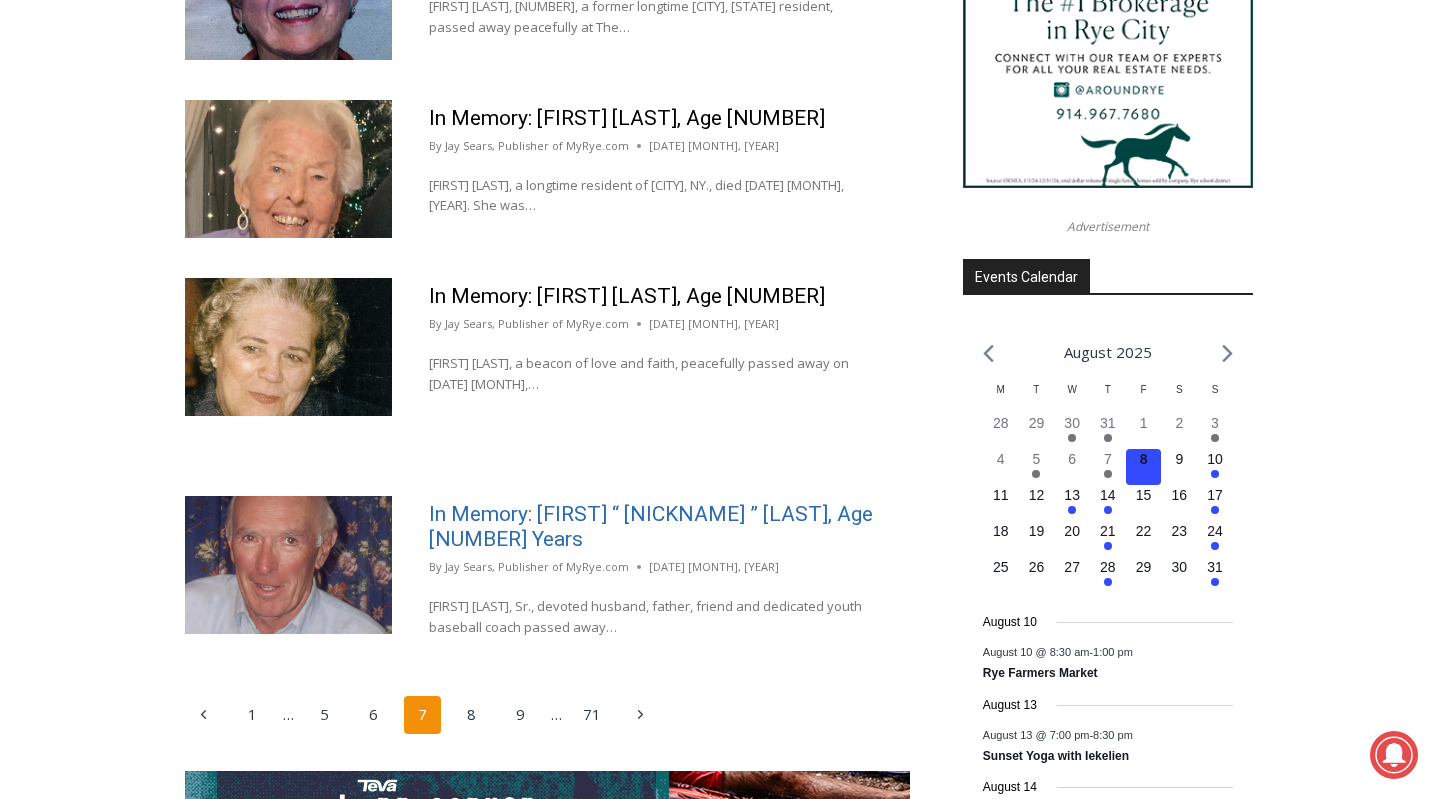click on "In Memory: [FIRST] “Bob” [LAST], Age [AGE] Years" at bounding box center (651, 526) 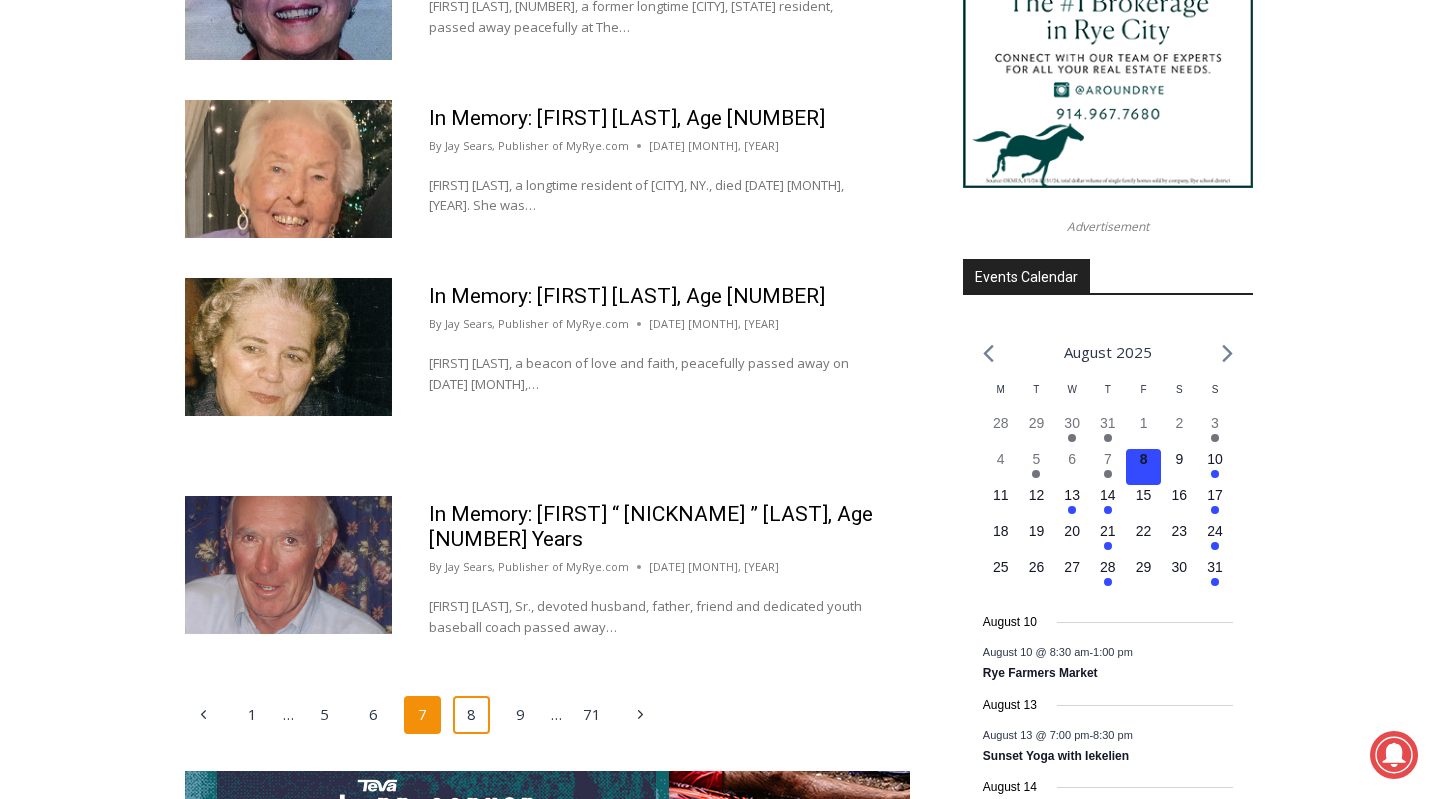 click on "8" at bounding box center [472, 715] 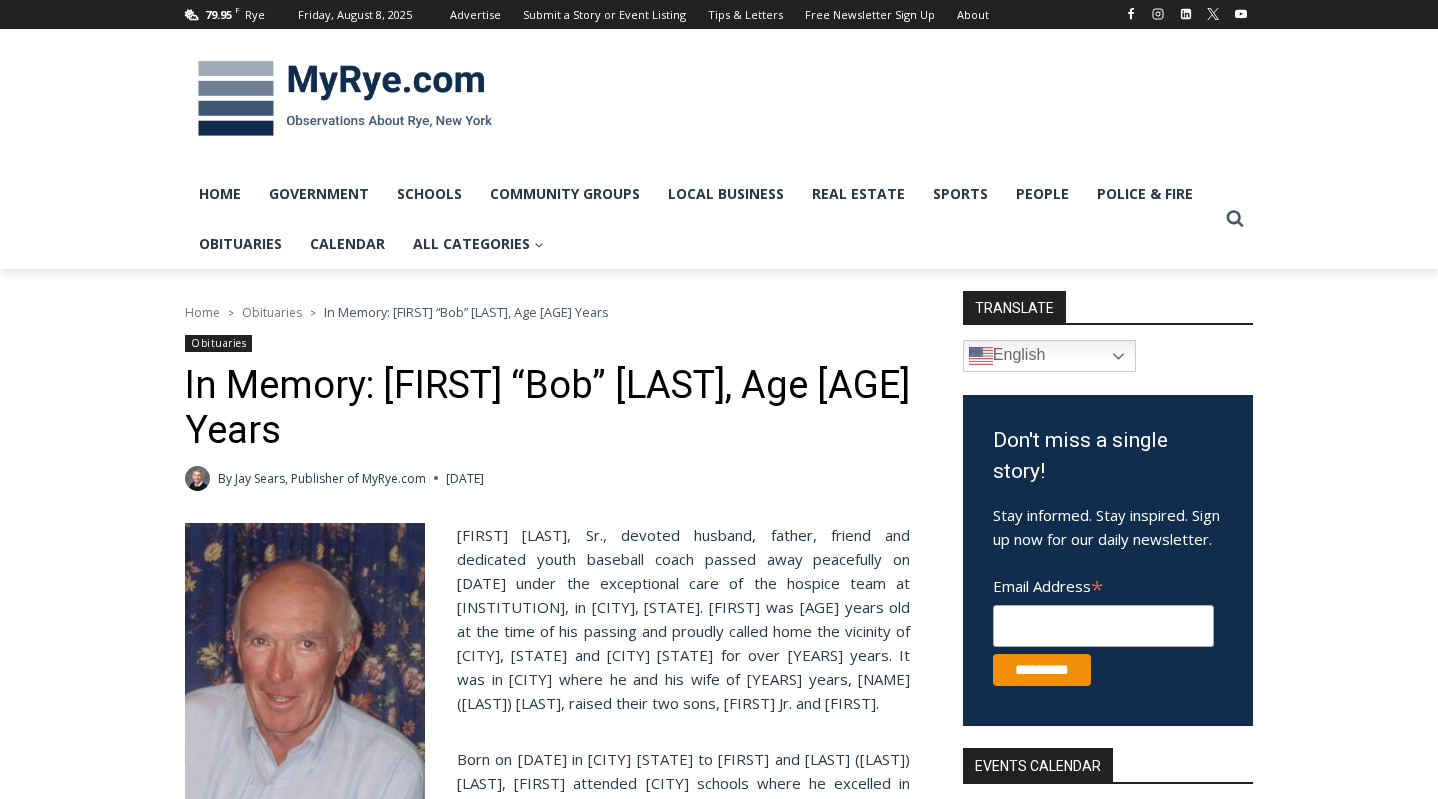 scroll, scrollTop: 0, scrollLeft: 0, axis: both 